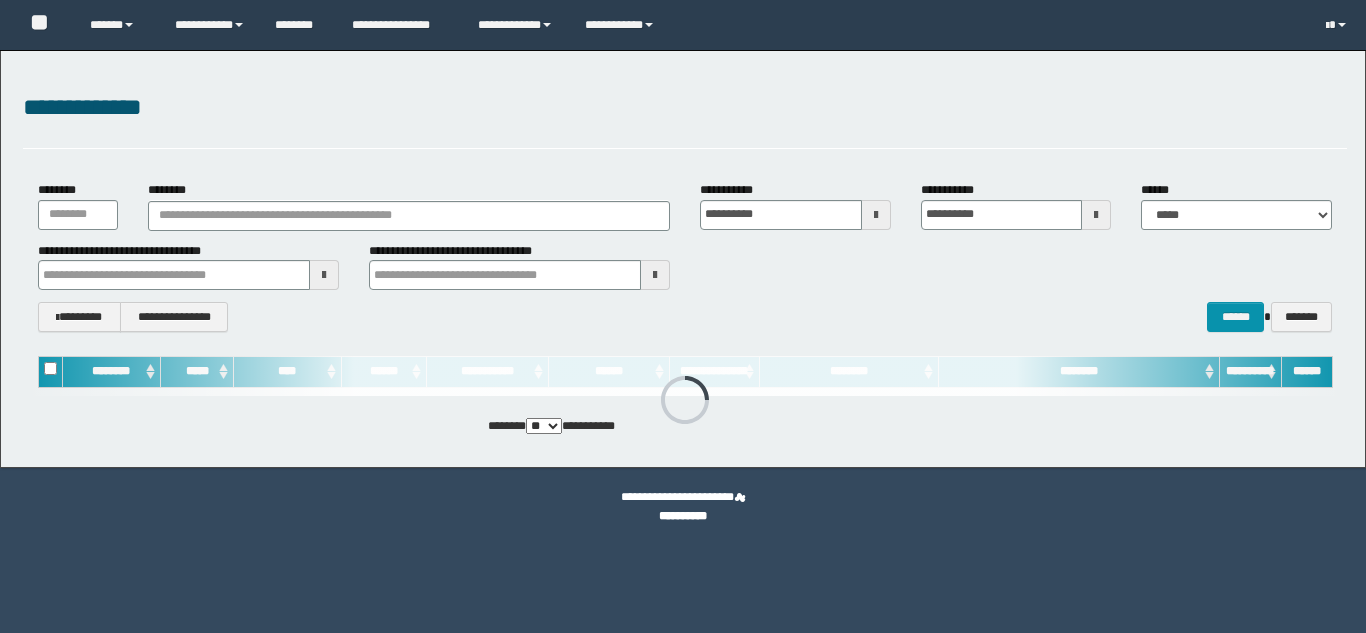 scroll, scrollTop: 0, scrollLeft: 0, axis: both 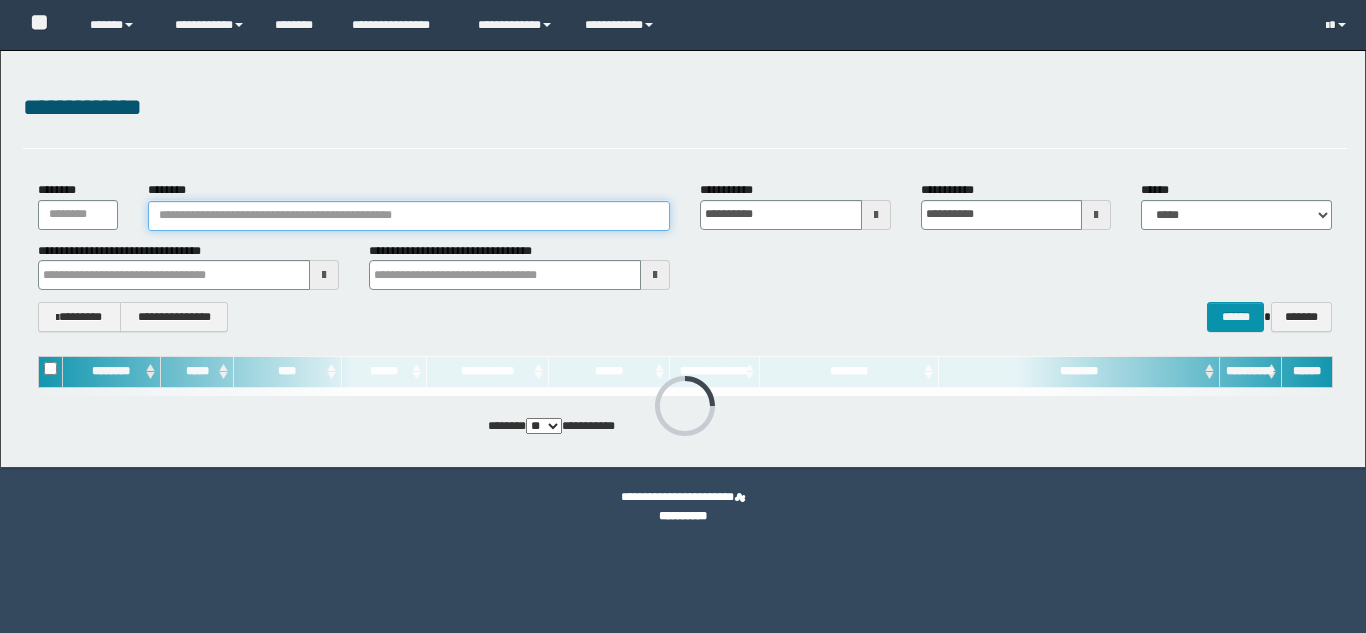 click on "********" at bounding box center [409, 216] 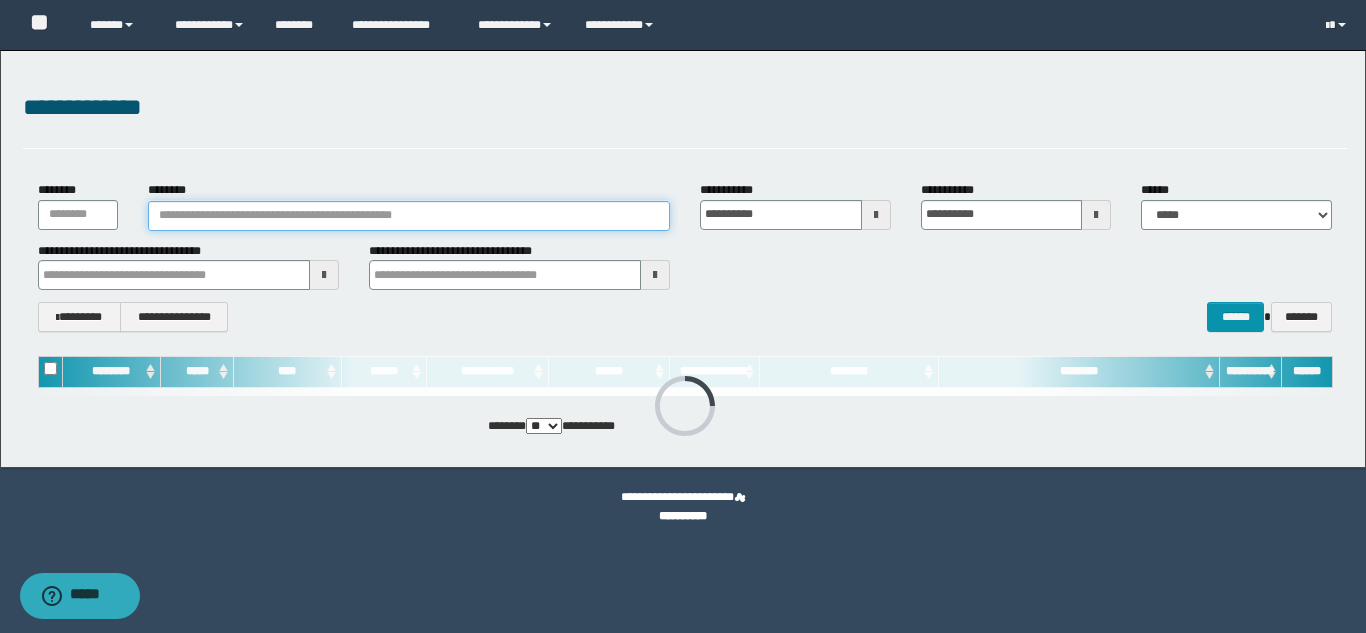 paste on "********" 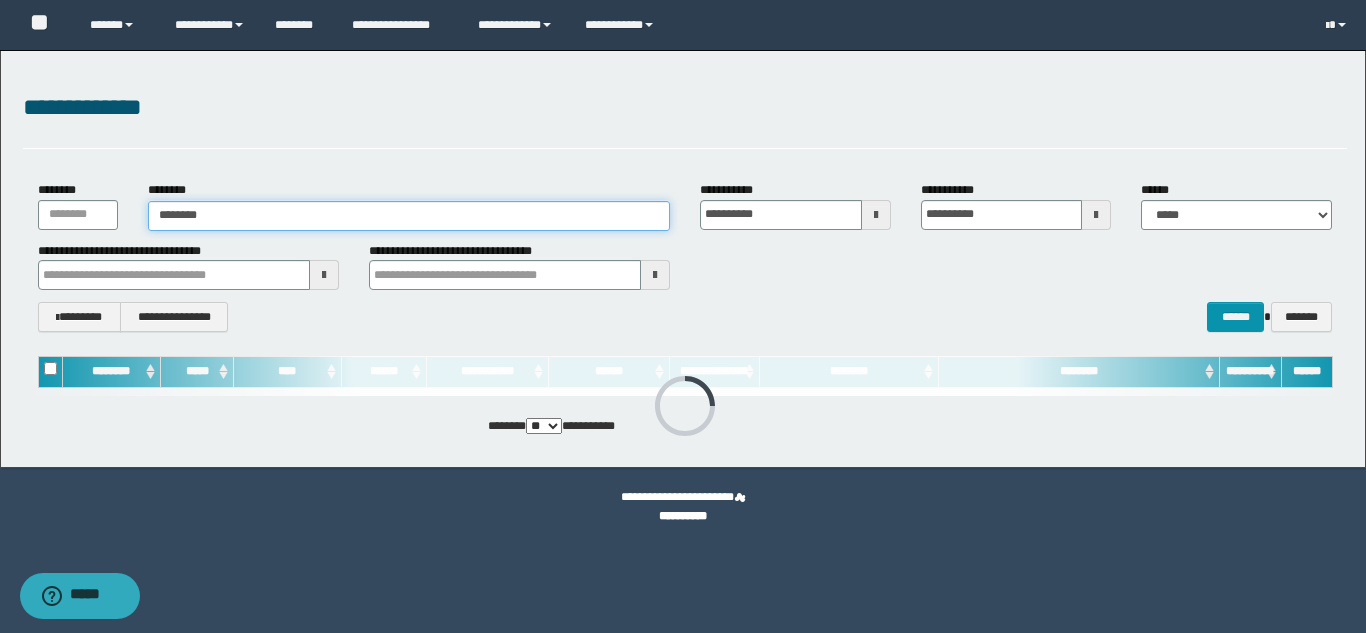type on "********" 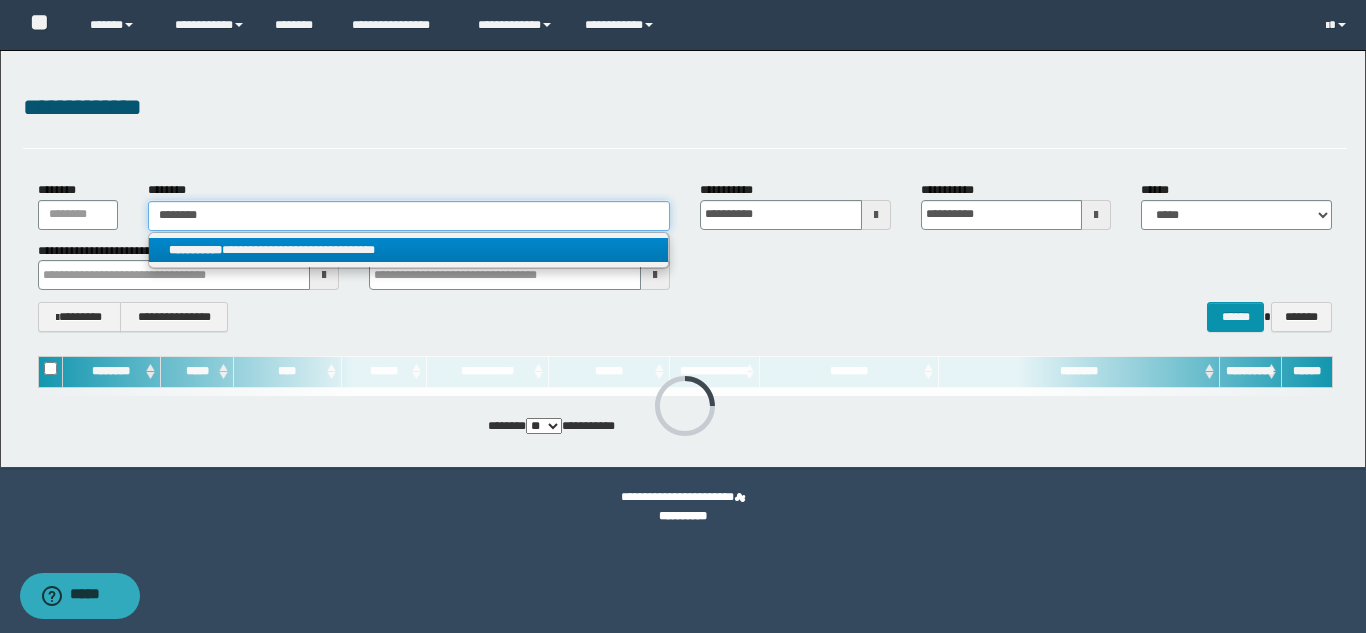 type on "********" 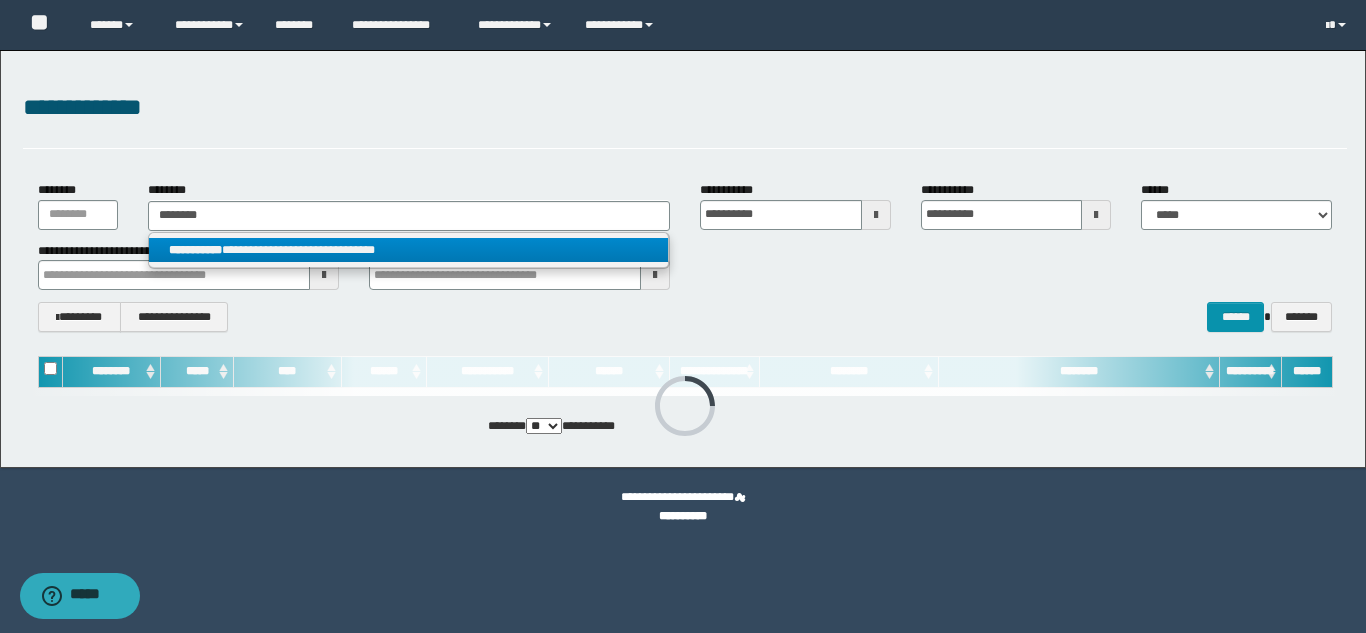 click on "**********" at bounding box center (408, 250) 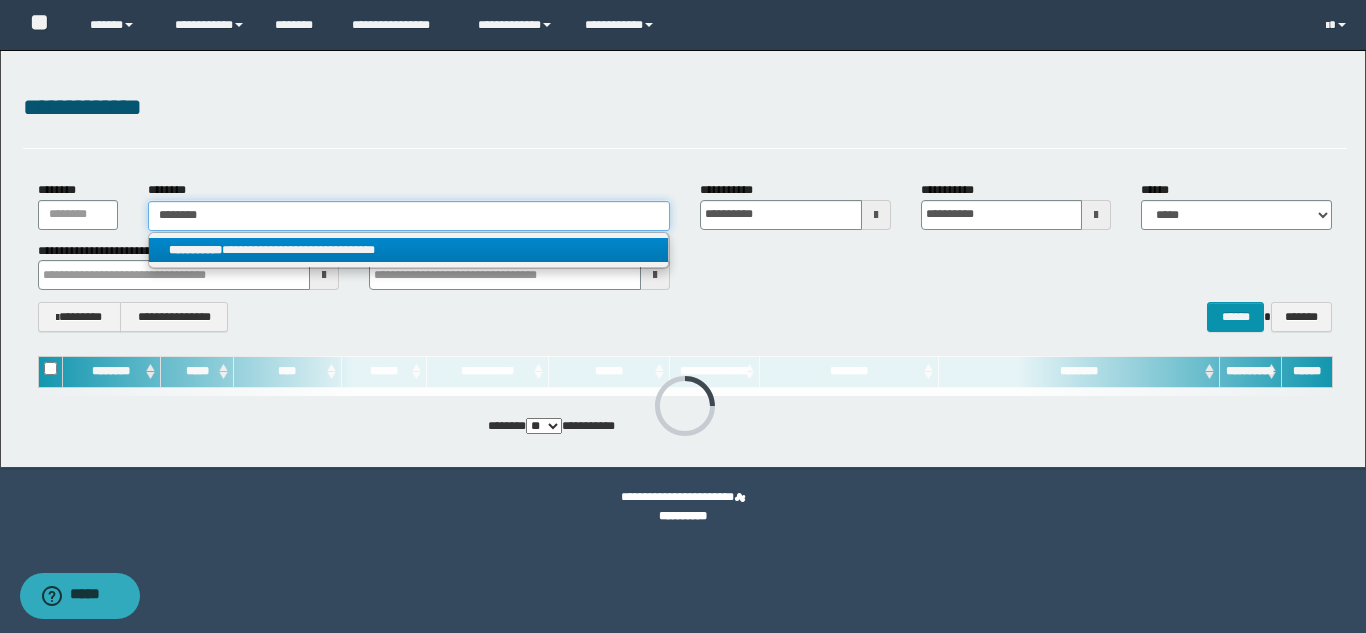 type 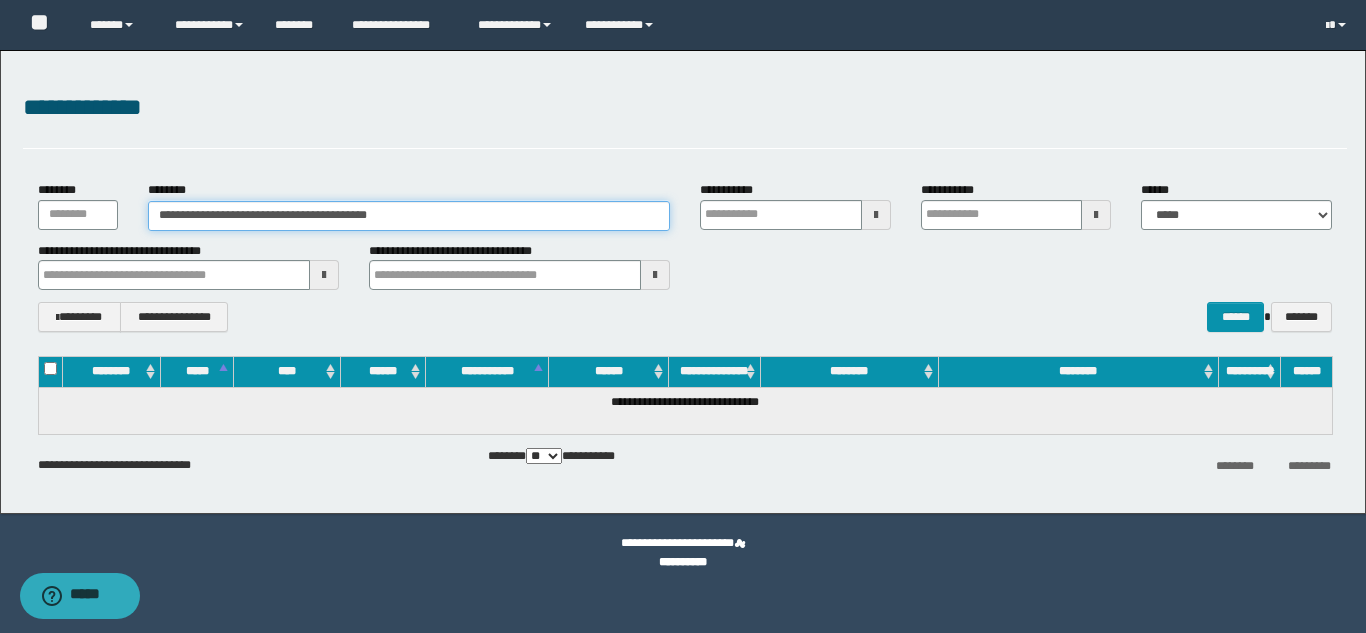 type 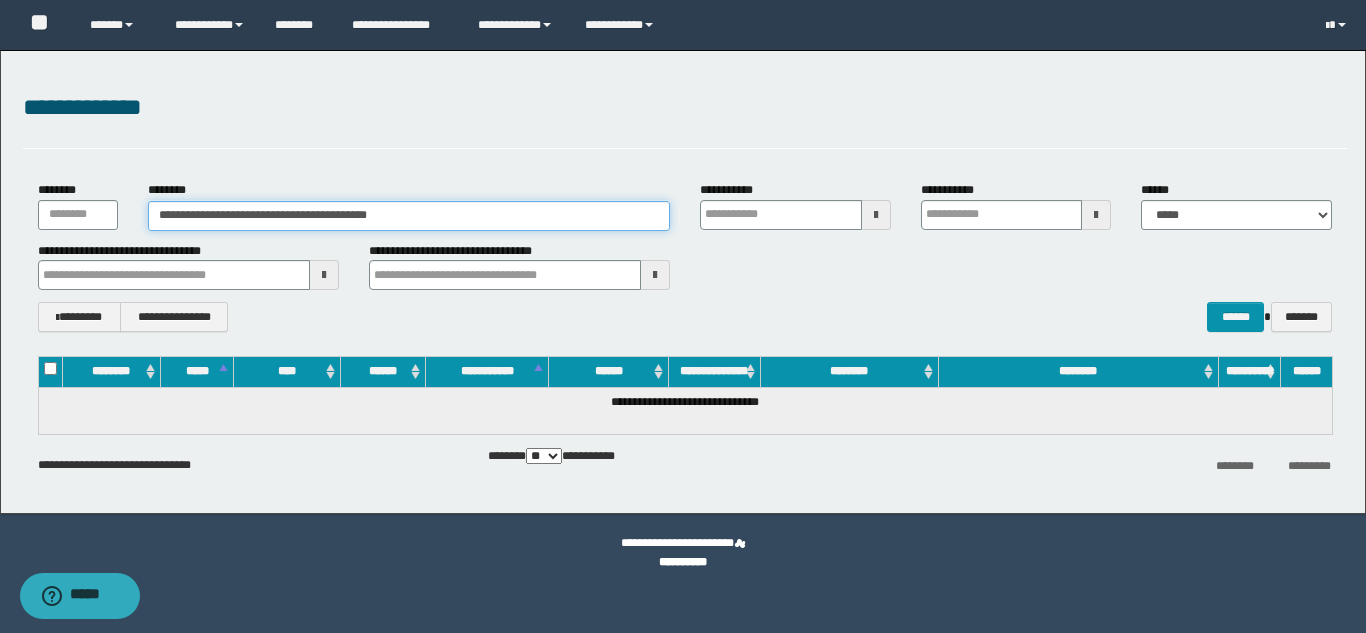 drag, startPoint x: 458, startPoint y: 220, endPoint x: 148, endPoint y: 237, distance: 310.4658 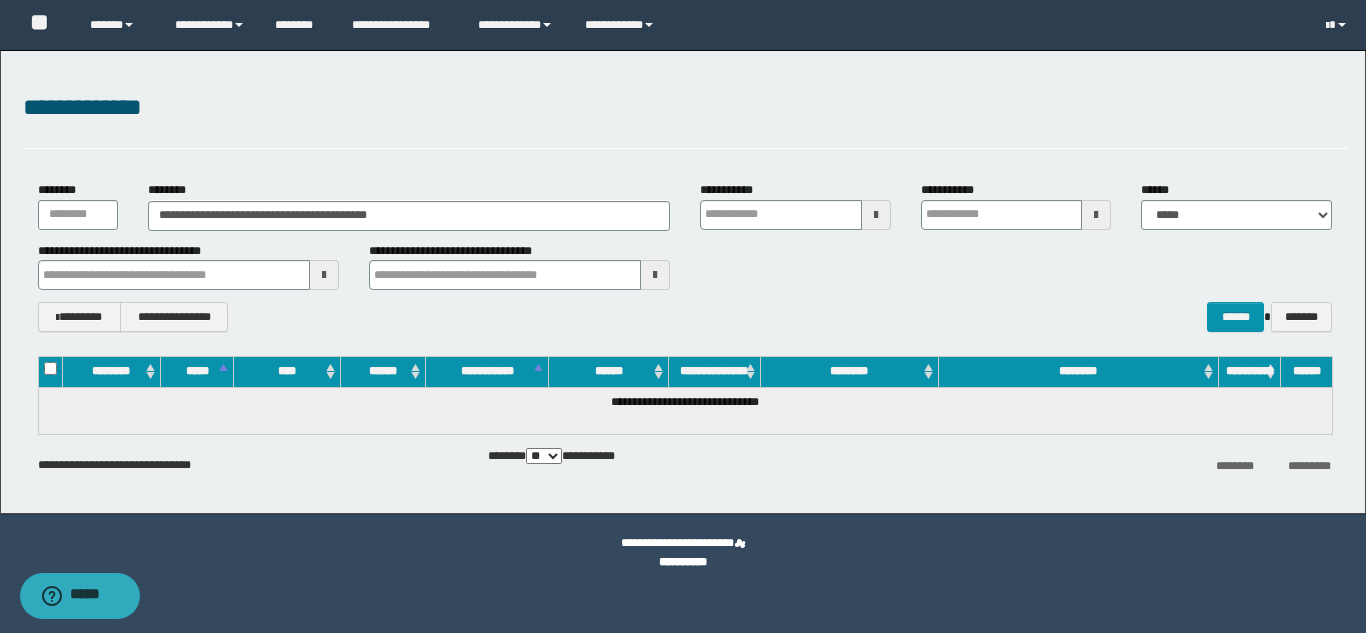 click on "**********" at bounding box center (685, 257) 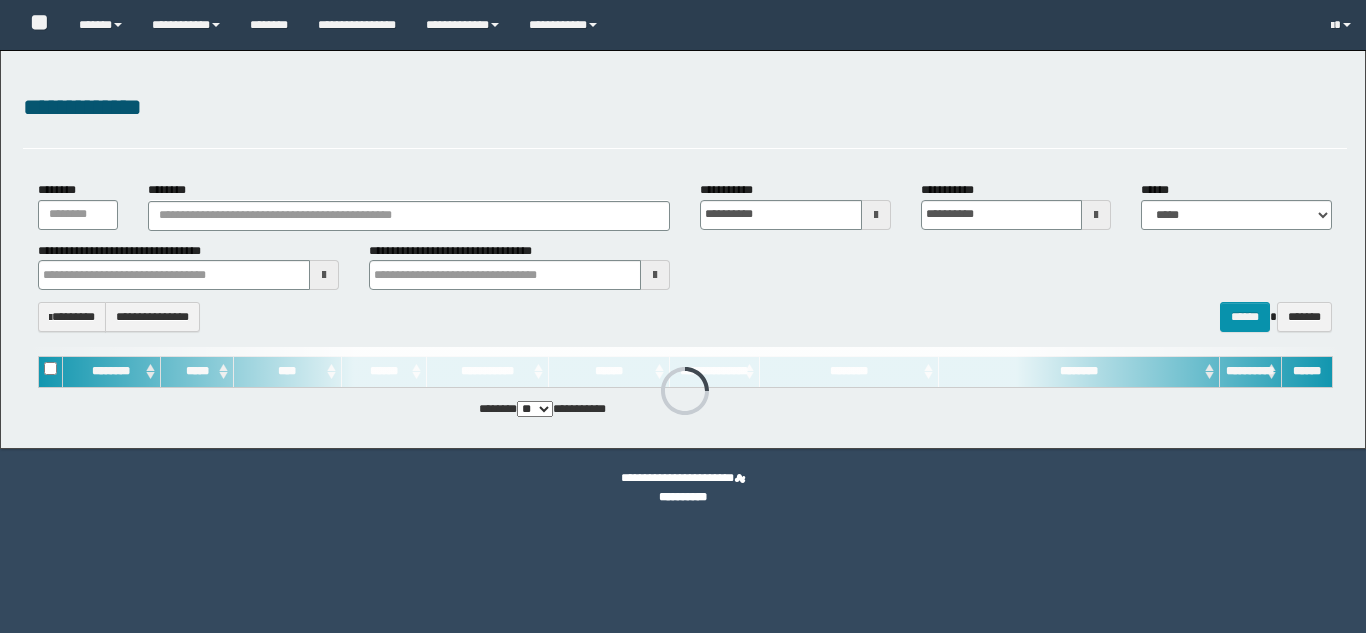 scroll, scrollTop: 0, scrollLeft: 0, axis: both 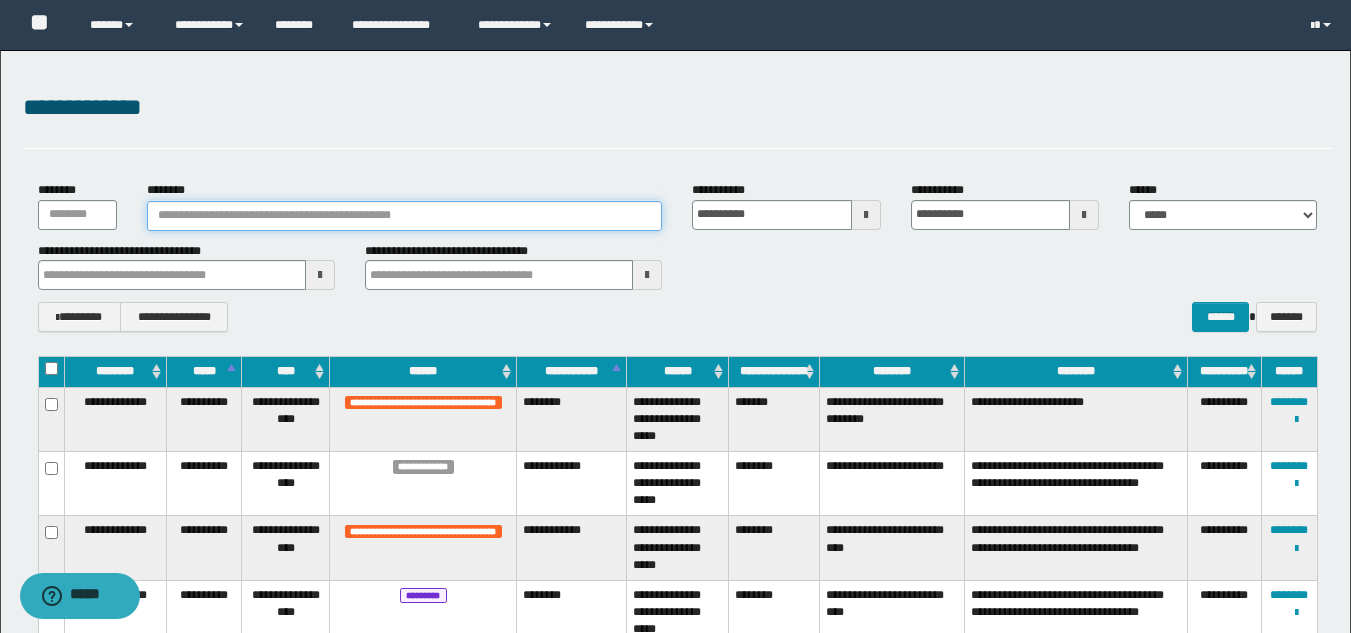click on "********" at bounding box center (405, 216) 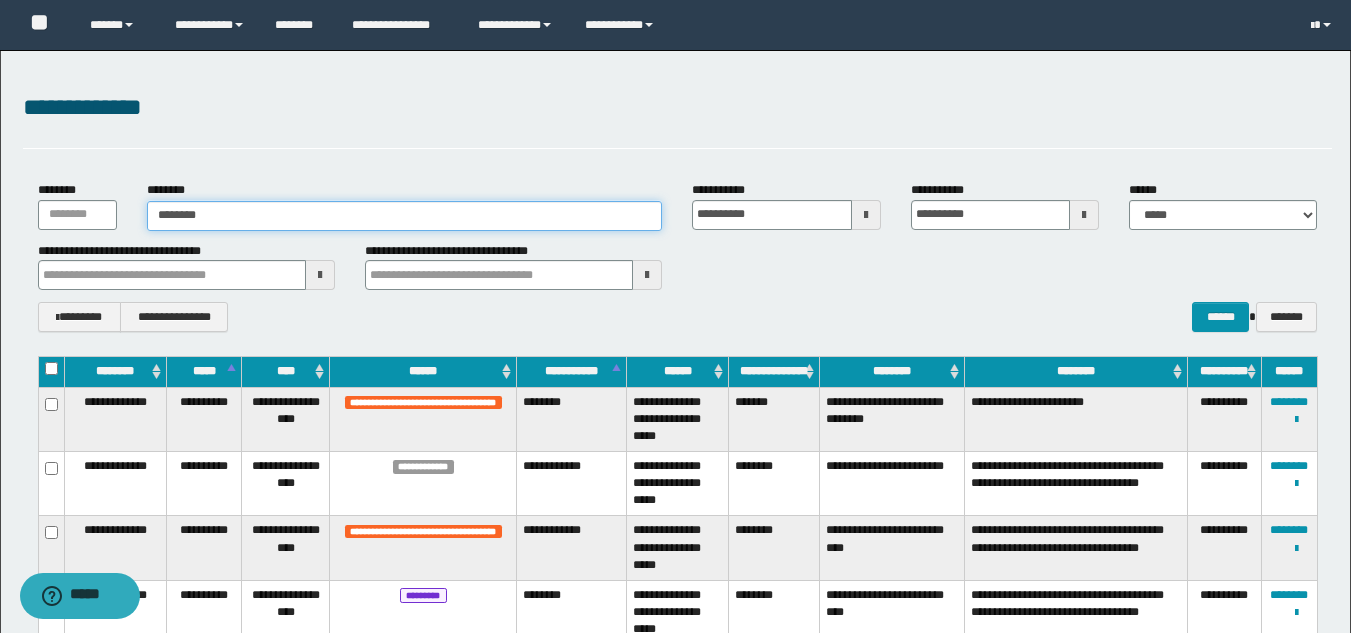 type on "********" 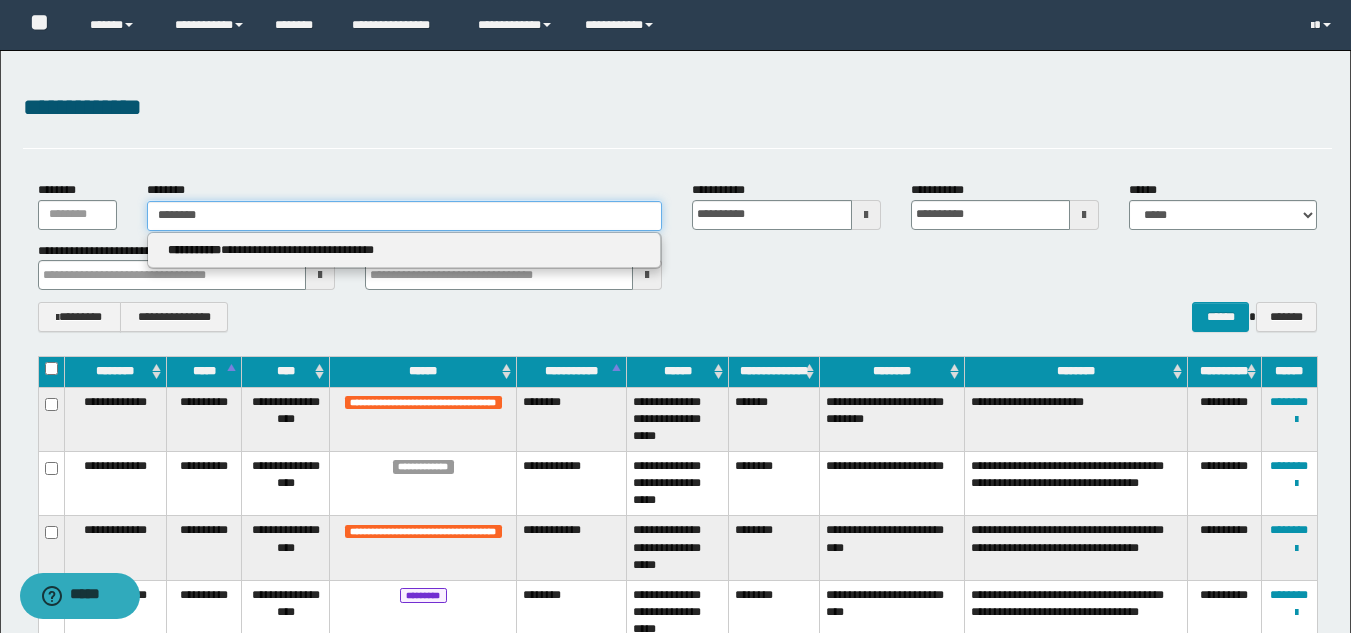 type on "********" 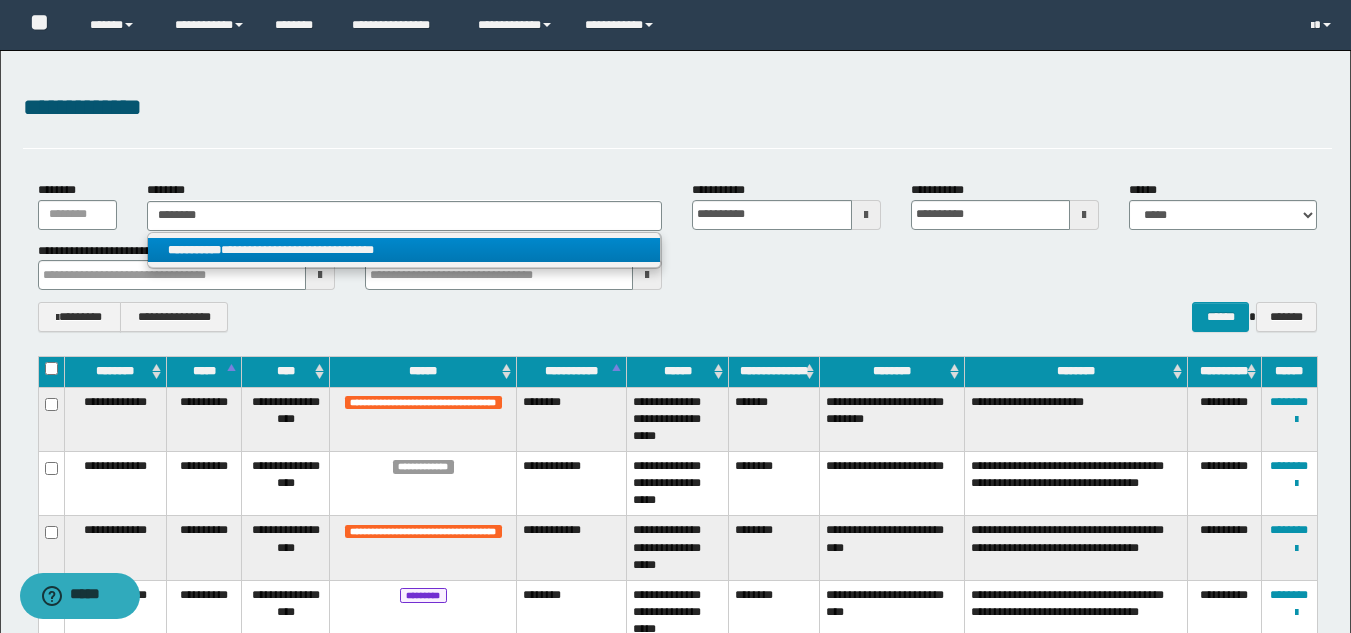click on "**********" at bounding box center [404, 250] 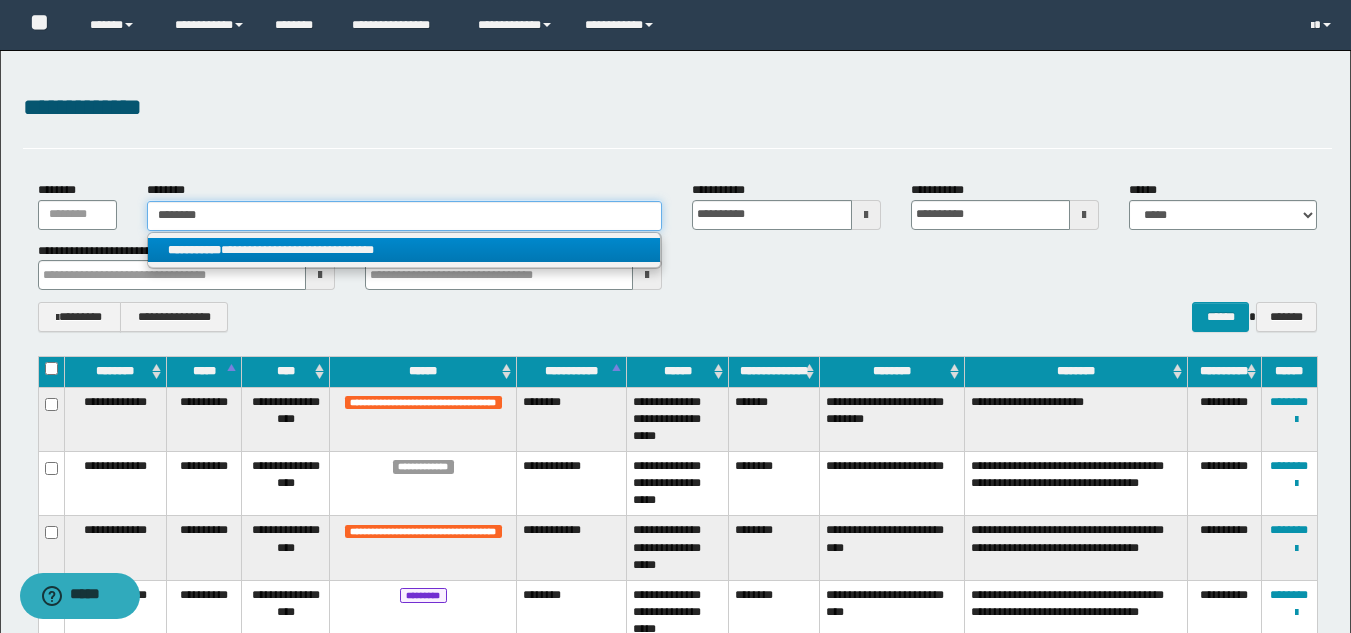 type 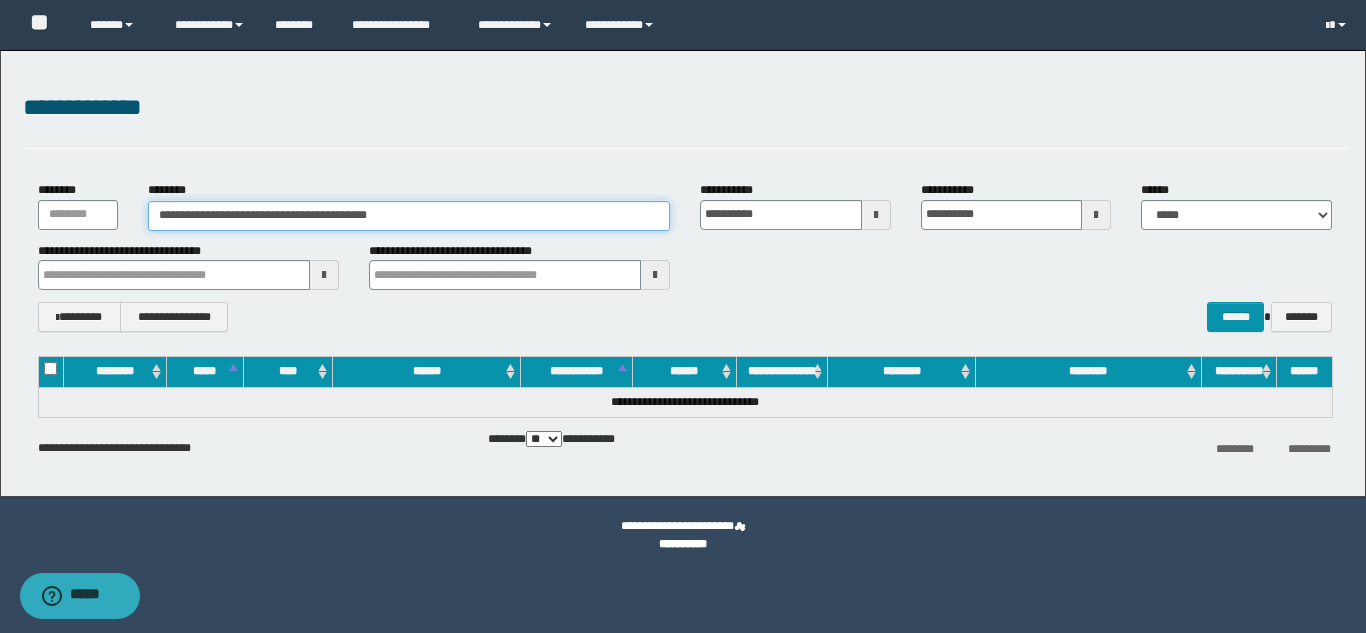 drag, startPoint x: 458, startPoint y: 214, endPoint x: 155, endPoint y: 226, distance: 303.23752 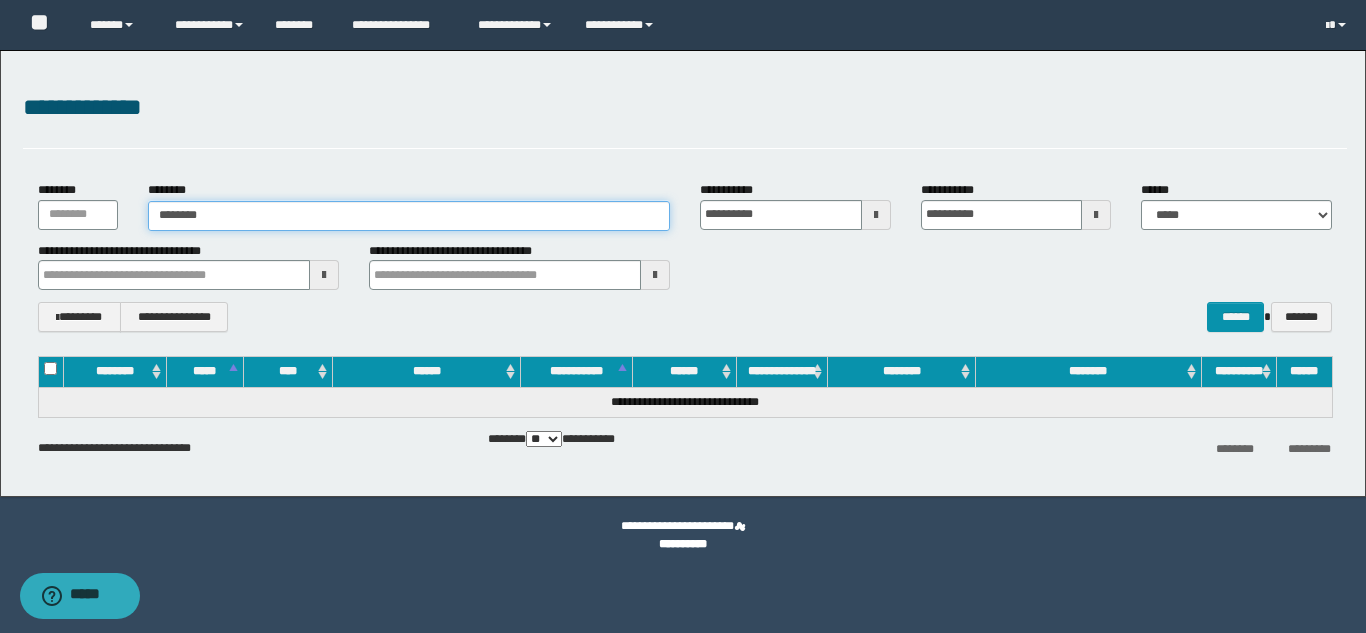 type on "********" 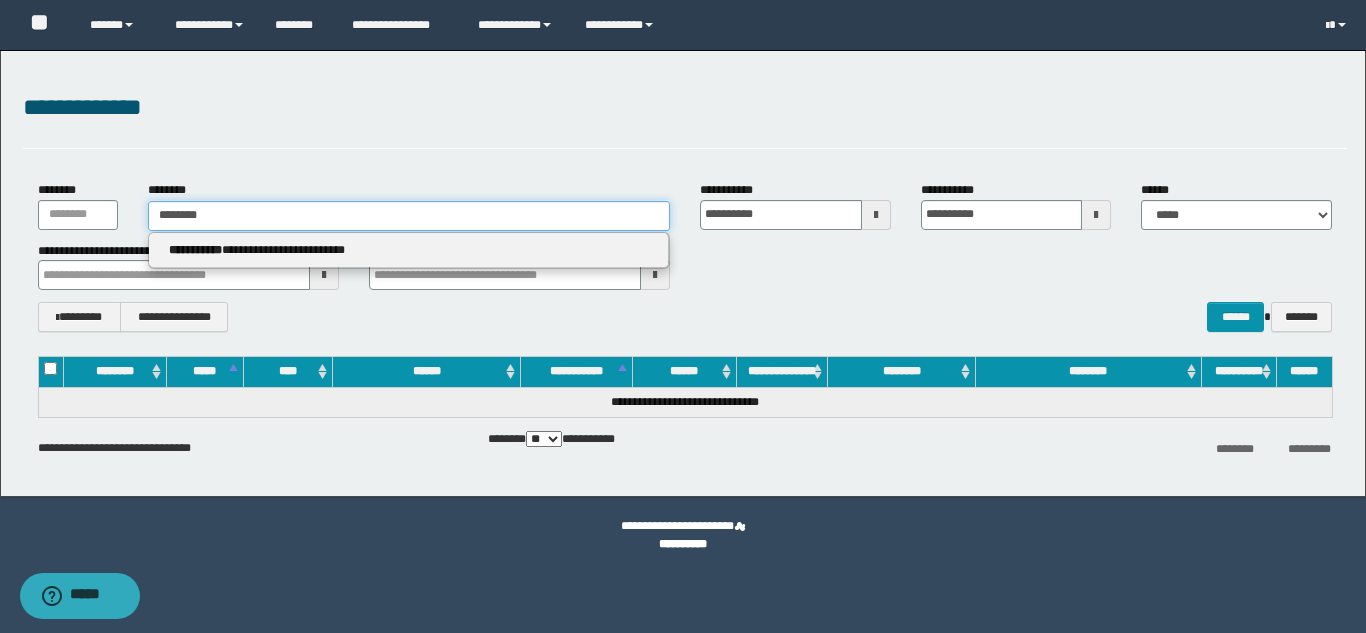 type on "********" 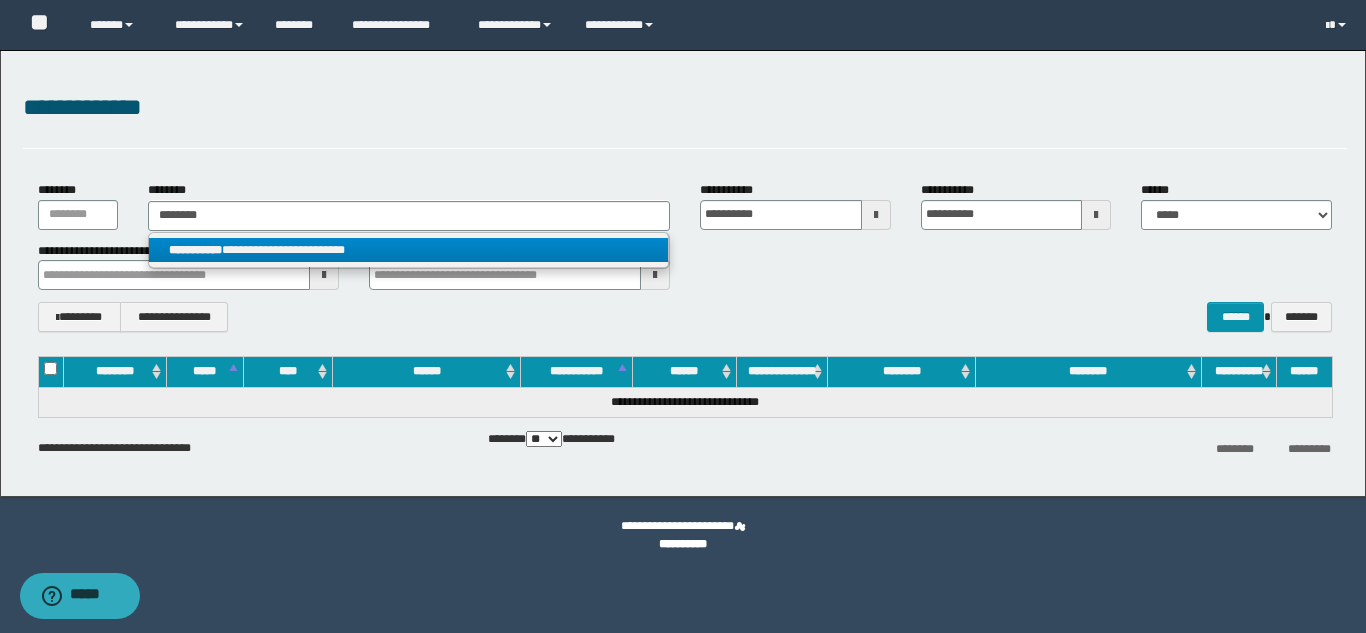 click on "**********" at bounding box center [408, 250] 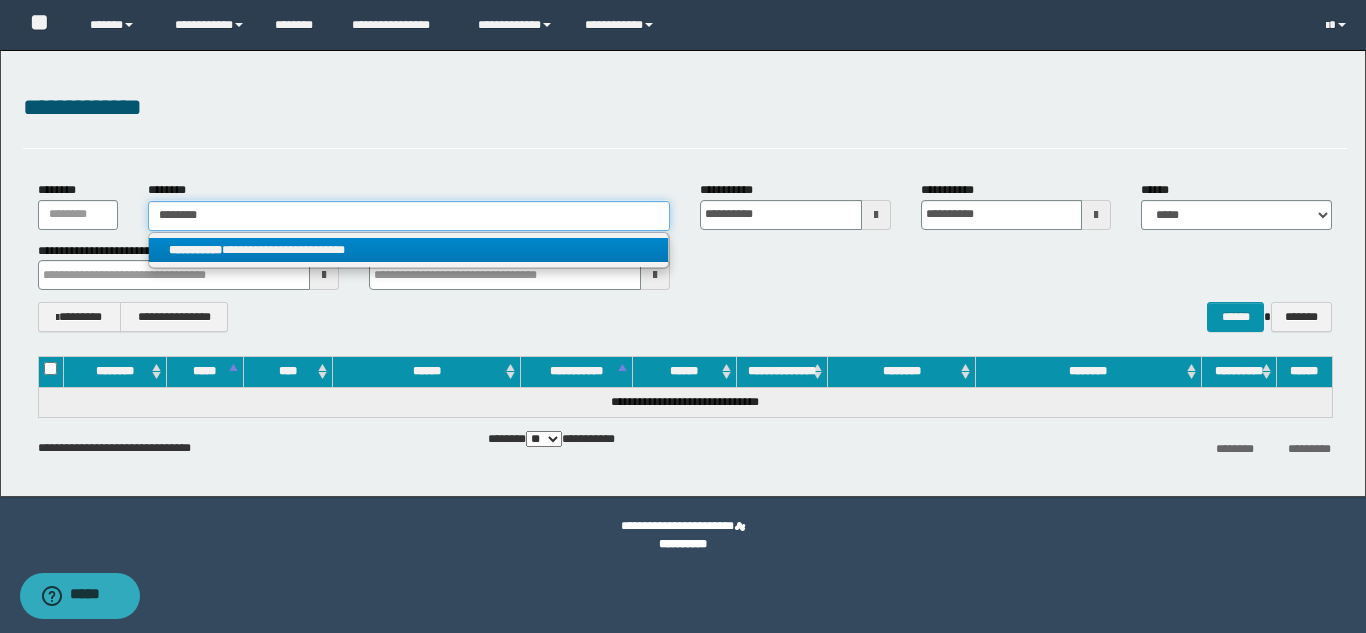type 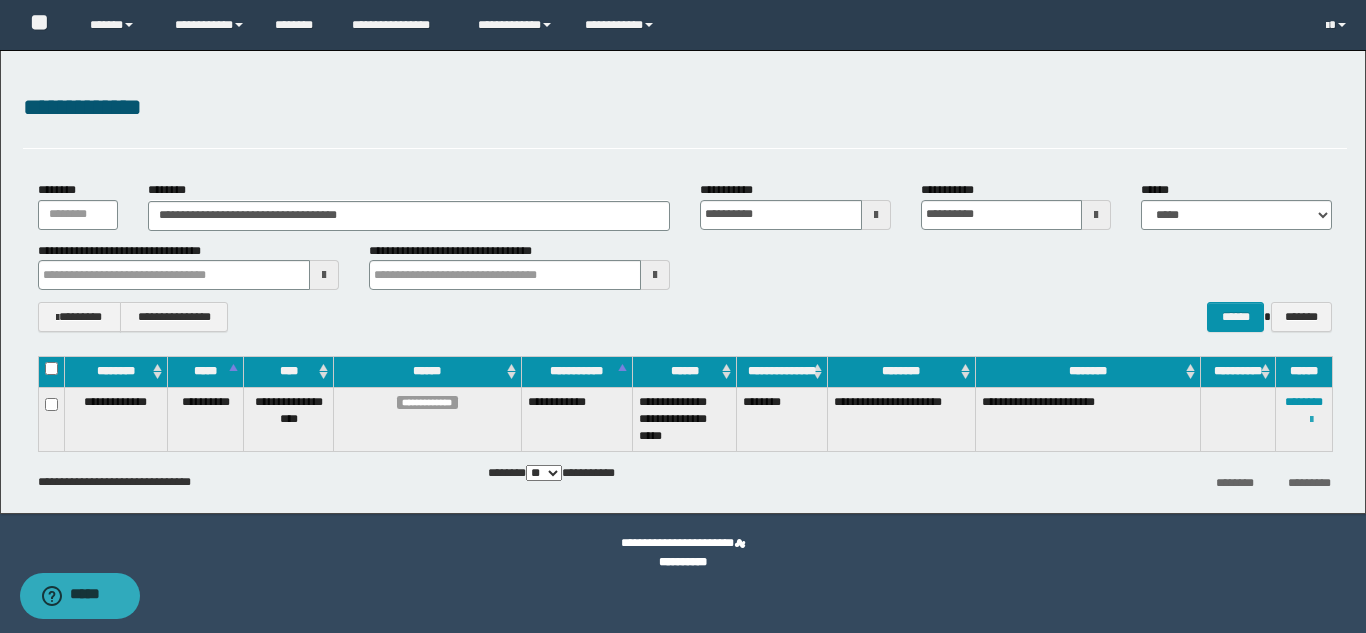 click at bounding box center [1311, 420] 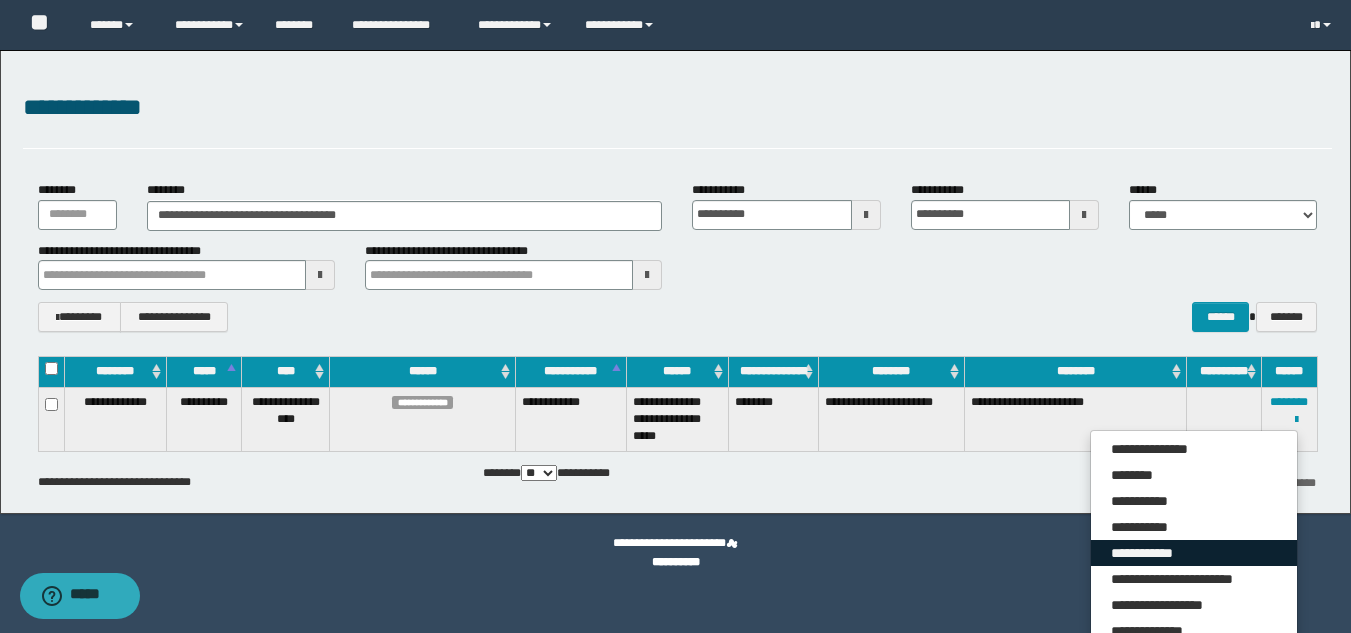 click on "**********" at bounding box center (1194, 553) 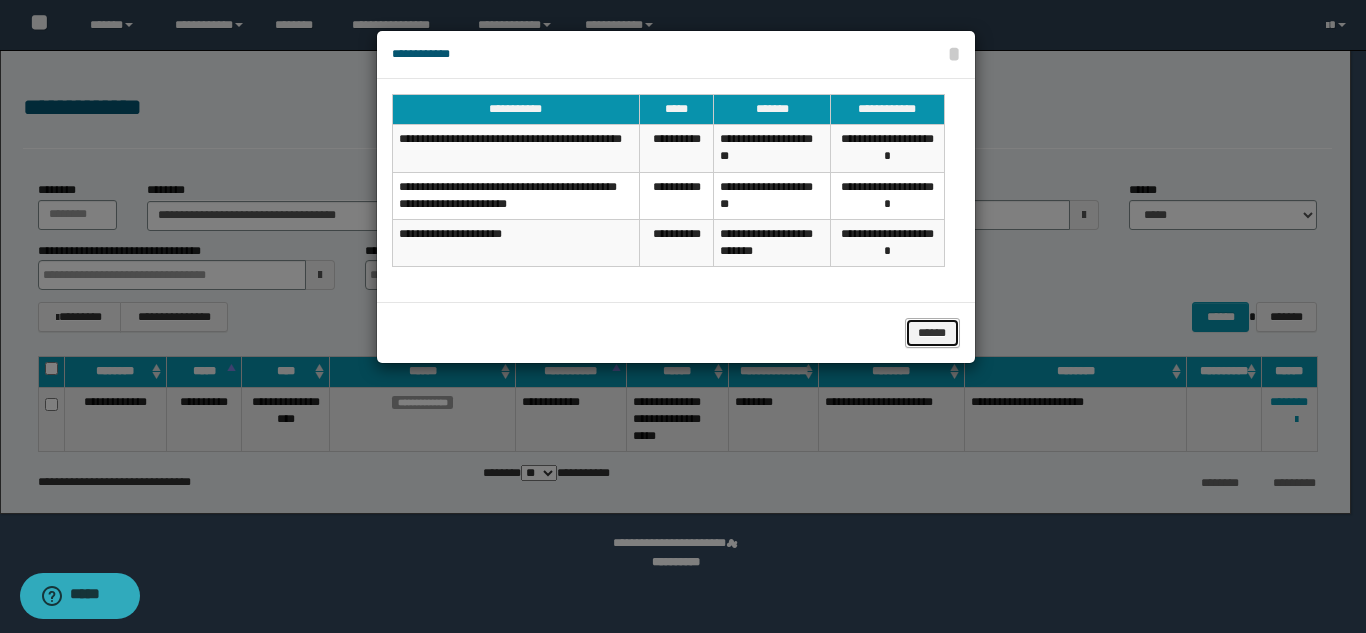 click on "******" at bounding box center [932, 333] 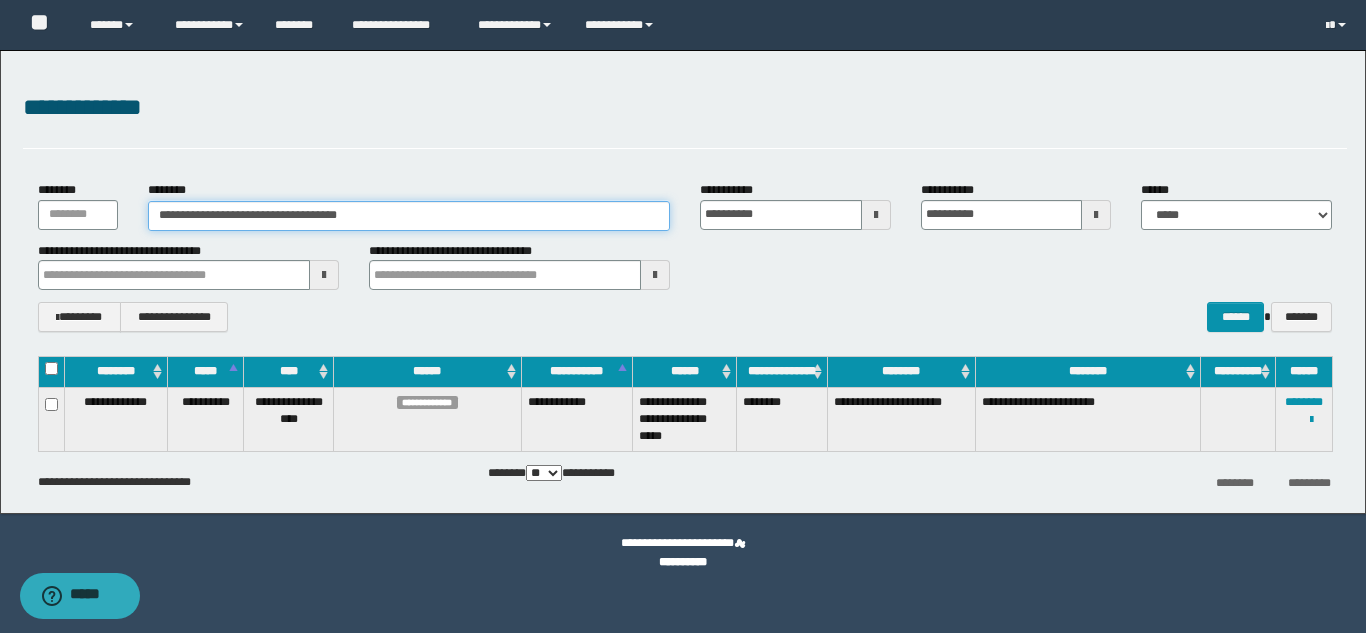 drag, startPoint x: 400, startPoint y: 221, endPoint x: 154, endPoint y: 213, distance: 246.13005 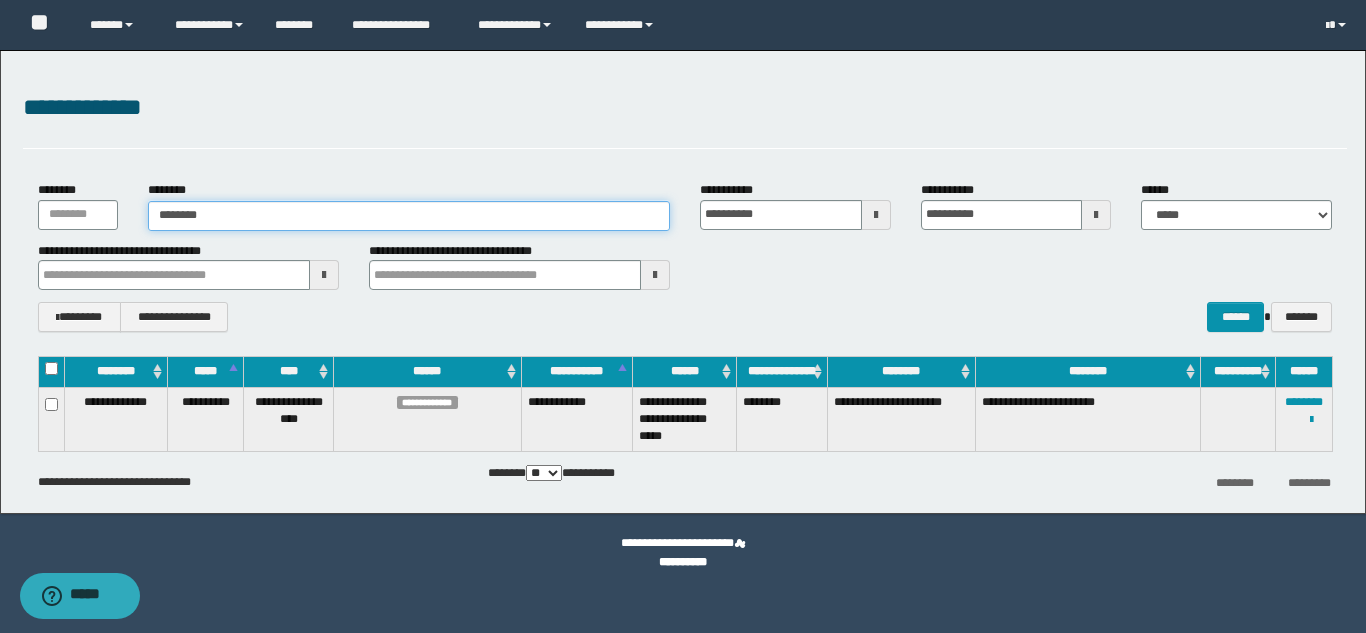 type on "********" 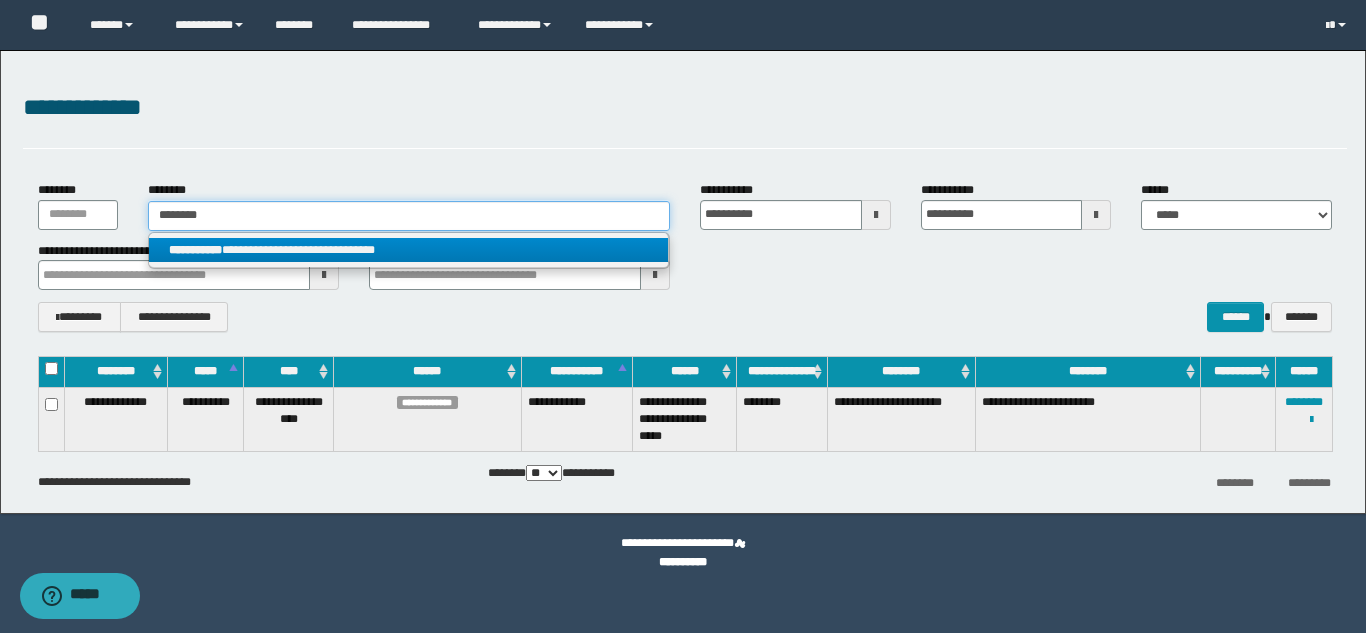 type on "********" 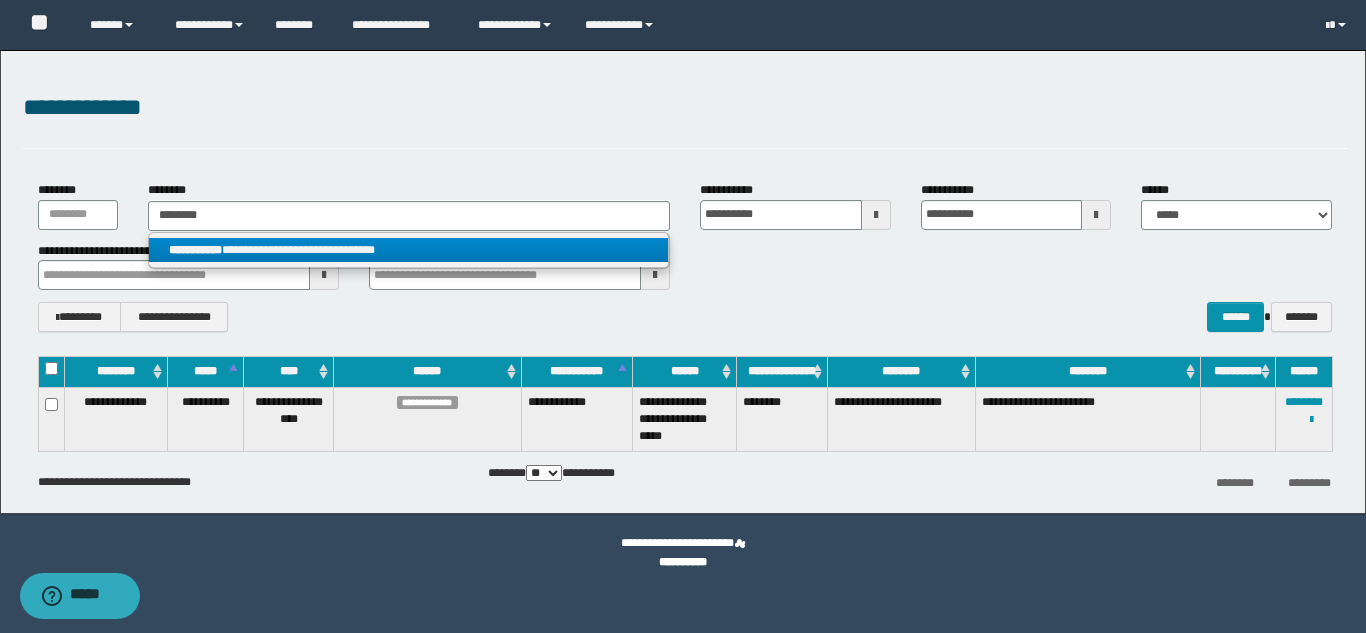 click on "**********" at bounding box center [408, 250] 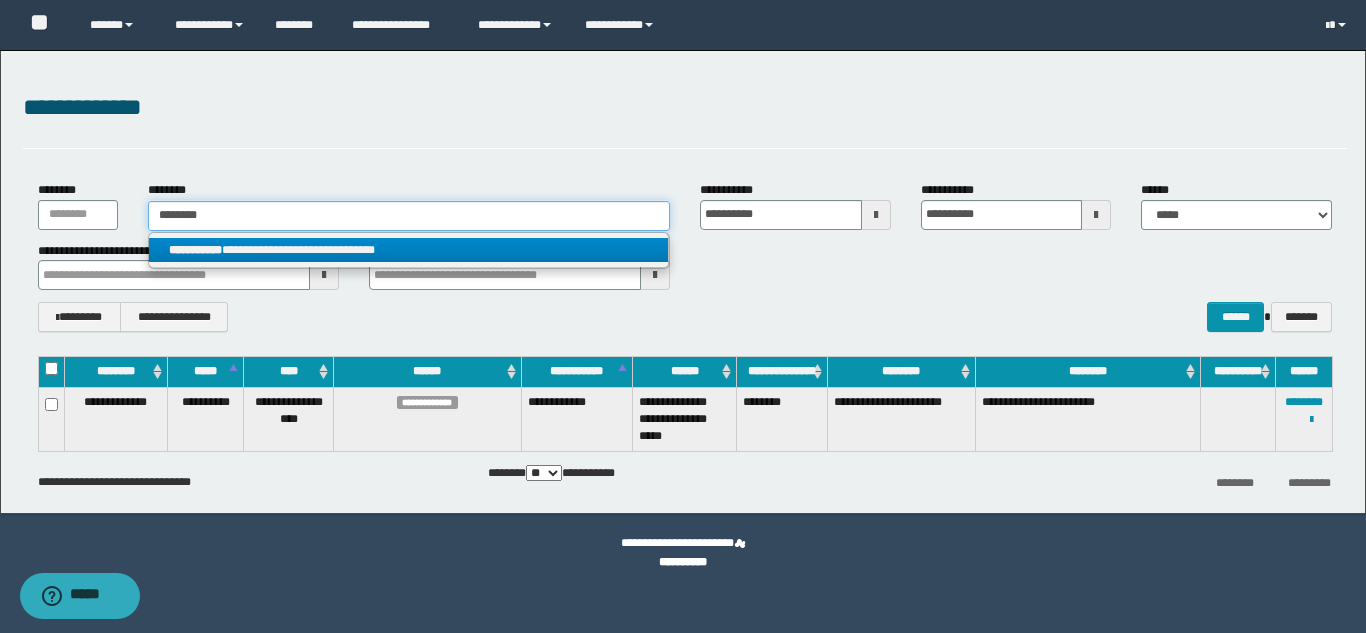 type 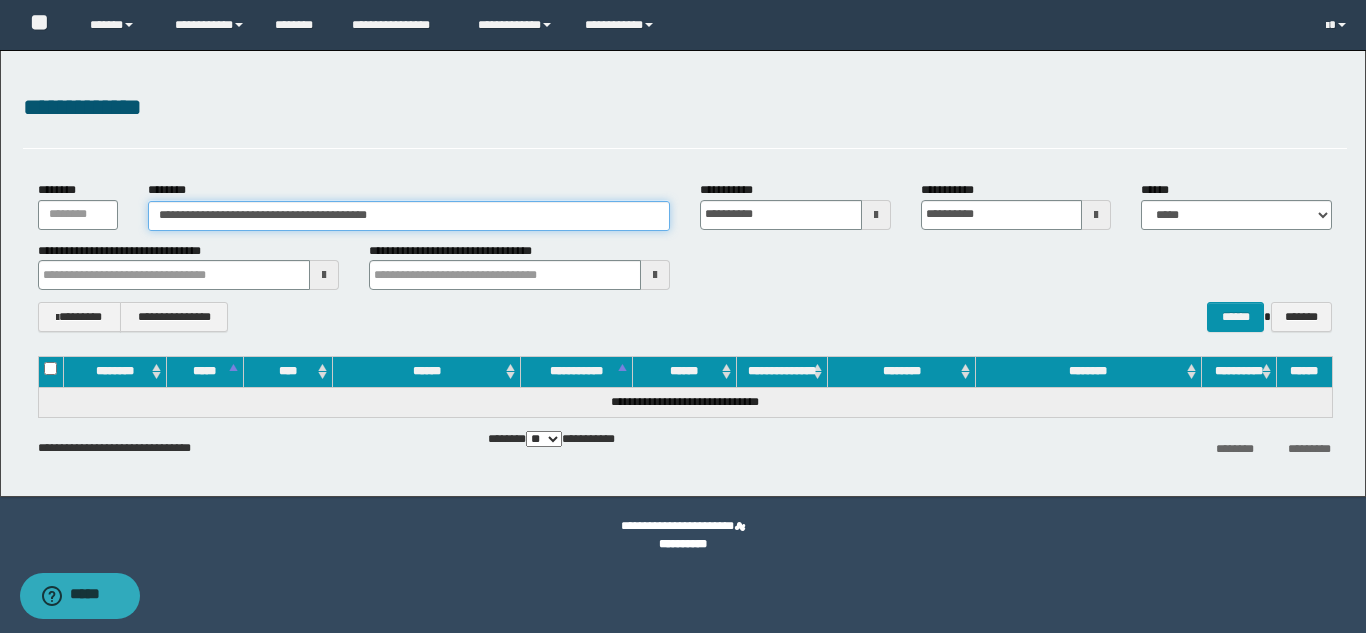 drag, startPoint x: 456, startPoint y: 214, endPoint x: 145, endPoint y: 204, distance: 311.16074 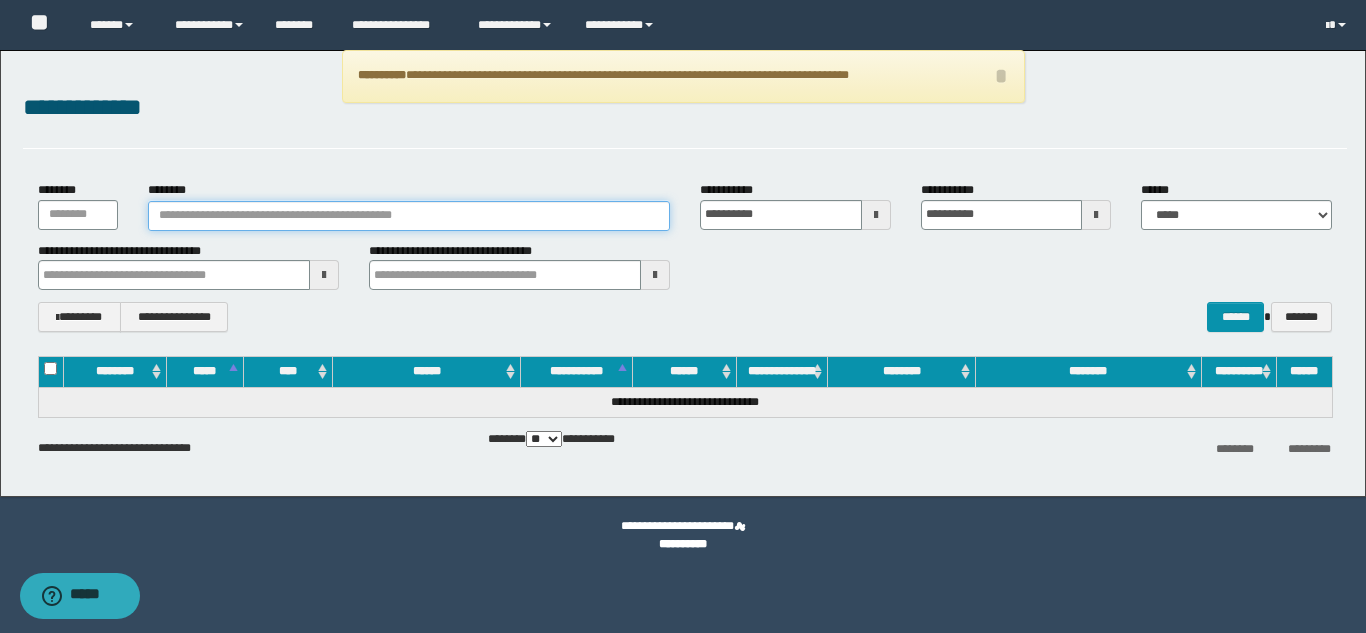 click on "********" at bounding box center [409, 216] 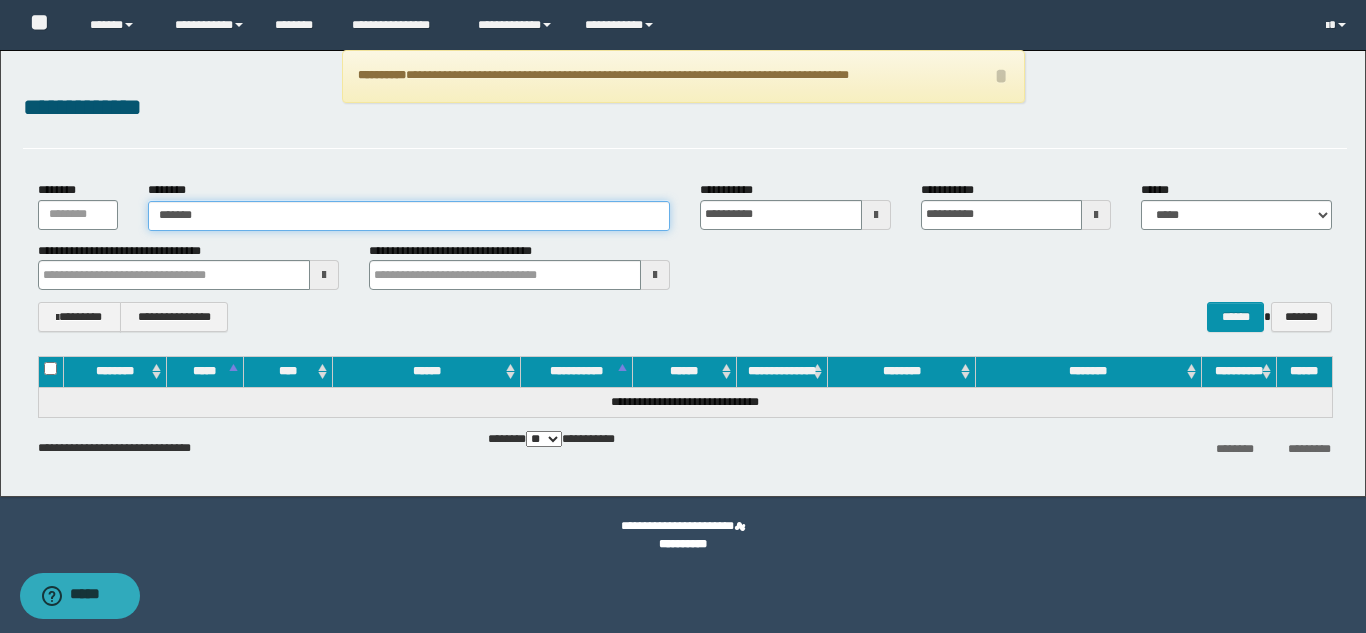 type on "*******" 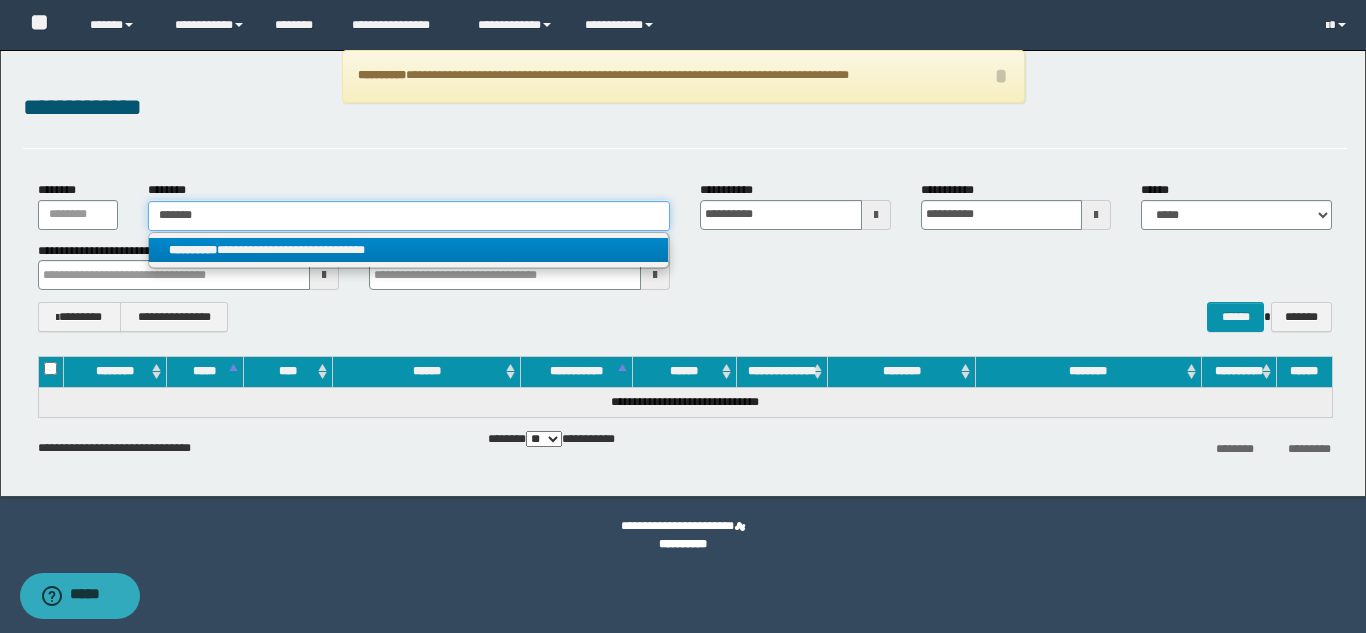 type on "*******" 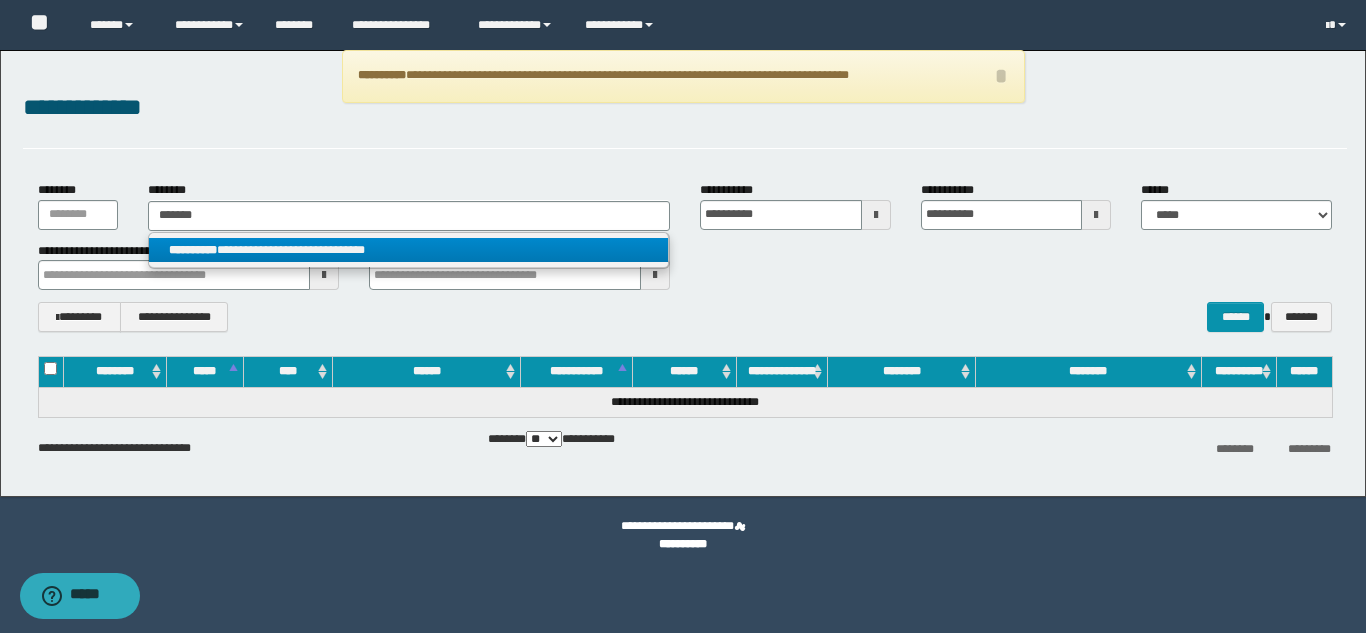 click on "**********" at bounding box center (408, 250) 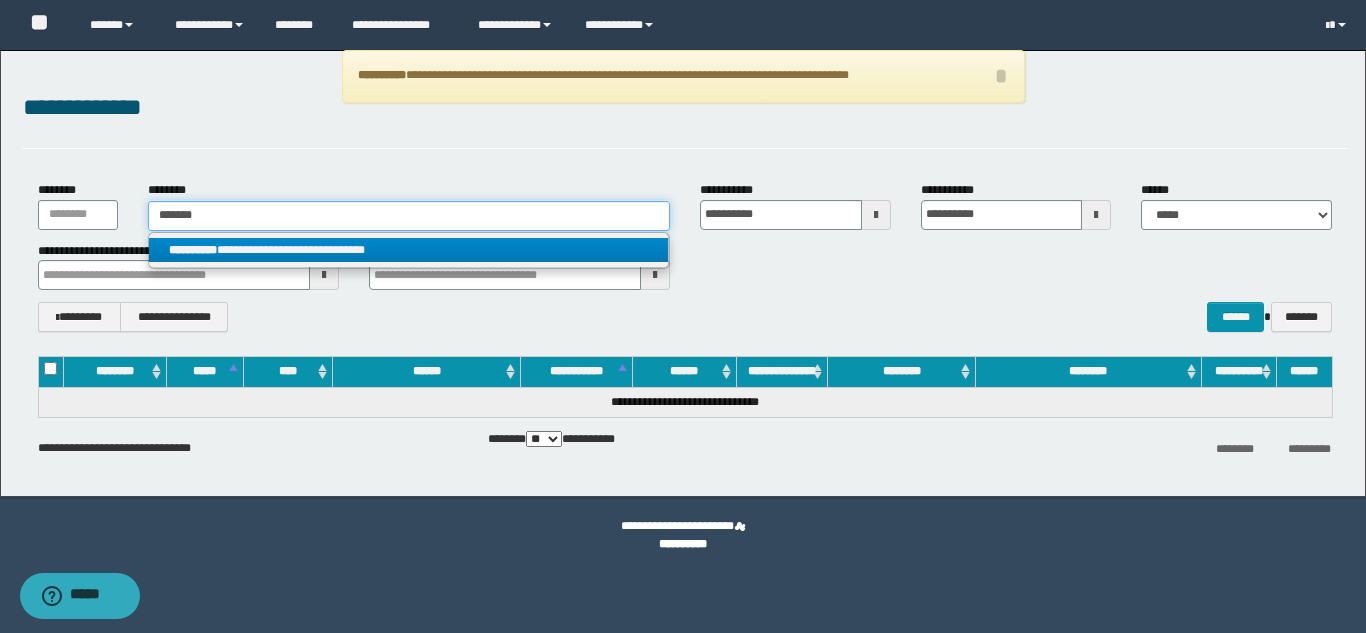type 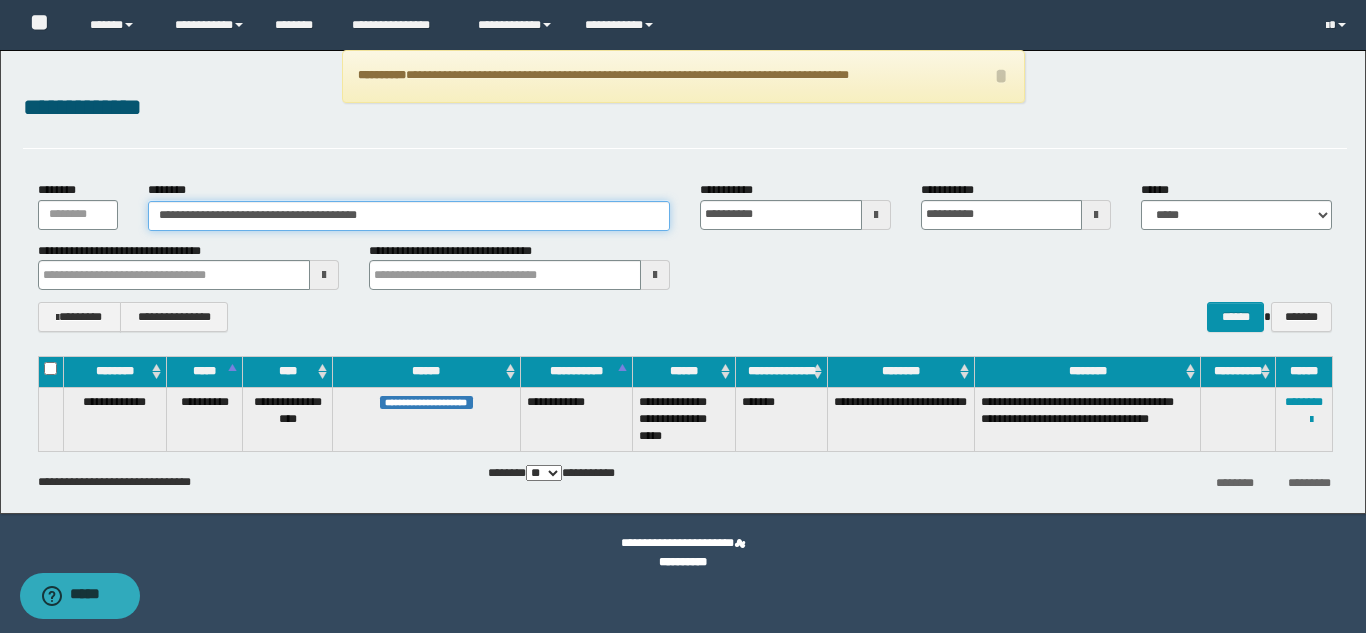 drag, startPoint x: 428, startPoint y: 223, endPoint x: 151, endPoint y: 210, distance: 277.3049 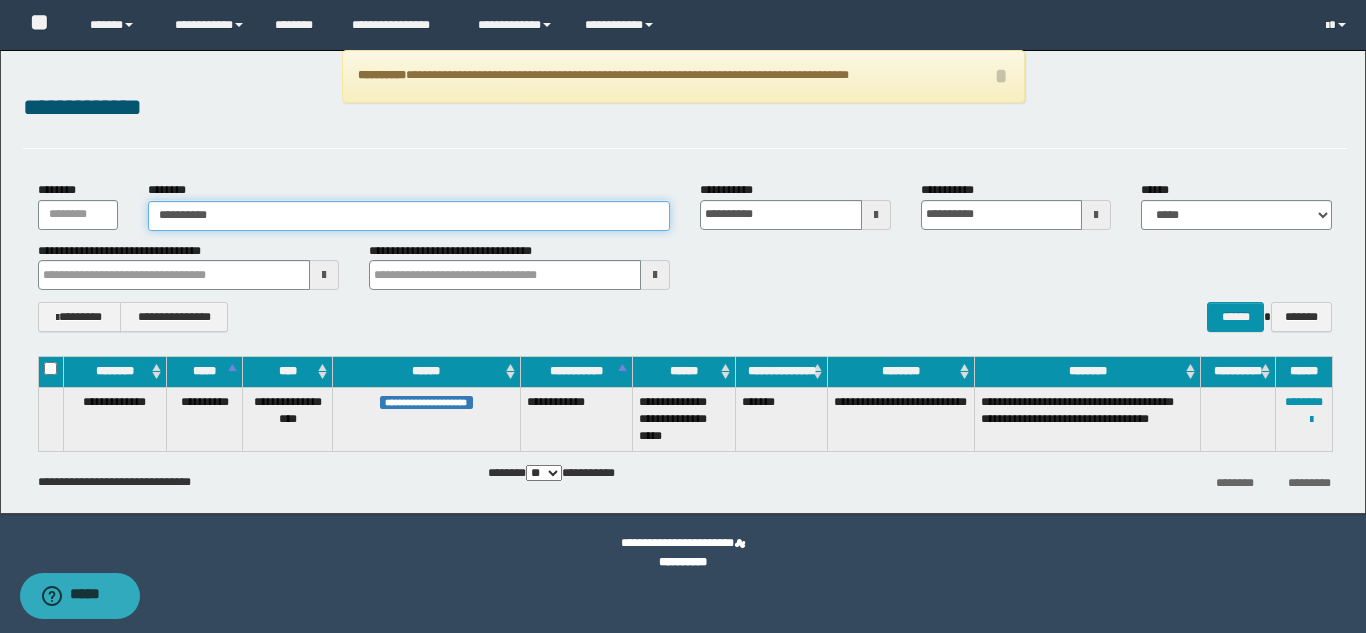 type on "**********" 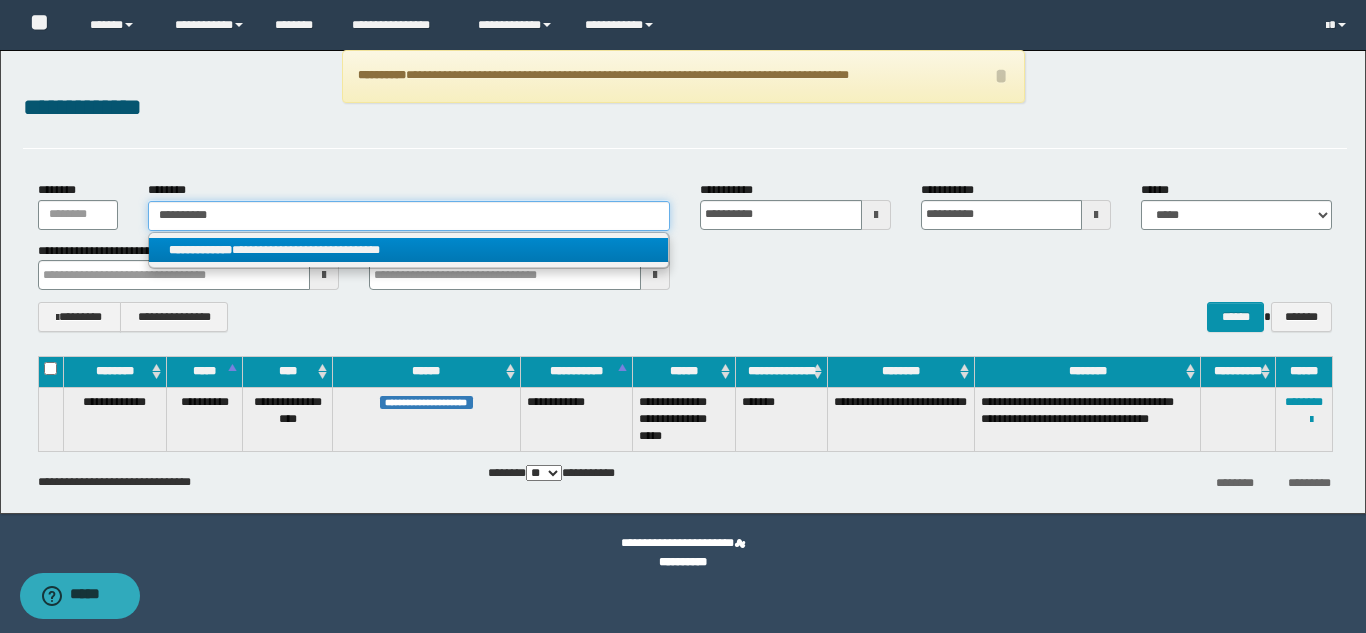 type on "**********" 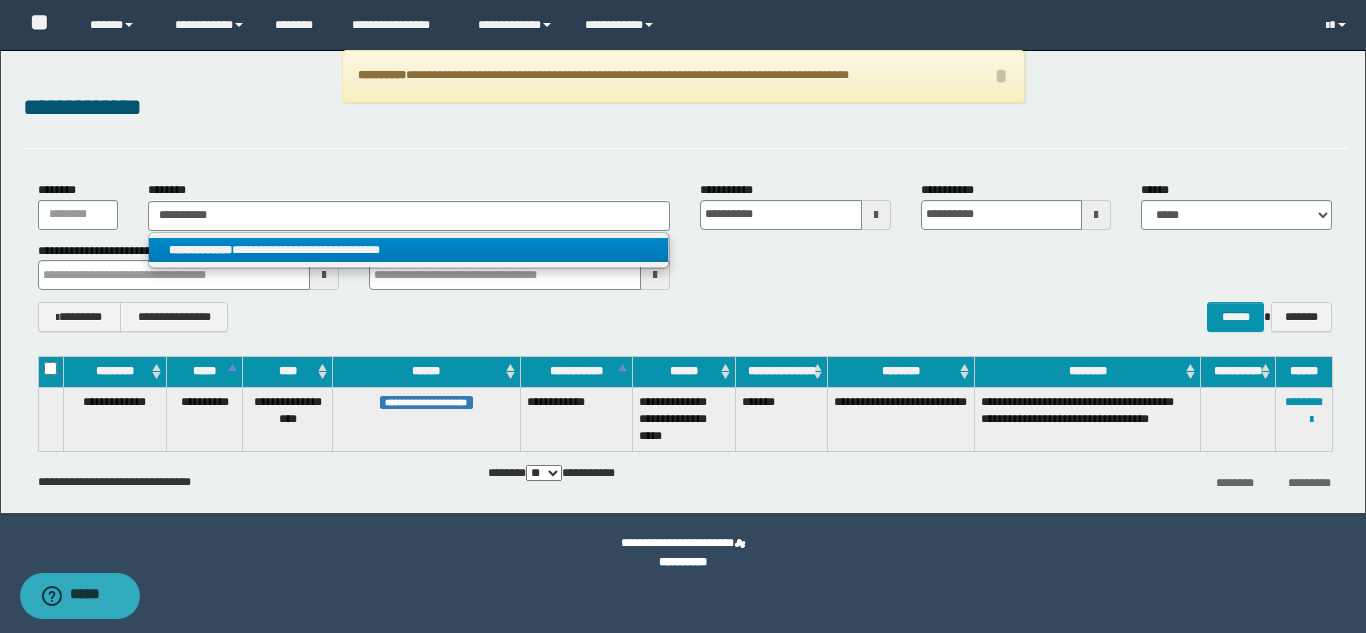 click on "**********" at bounding box center (408, 250) 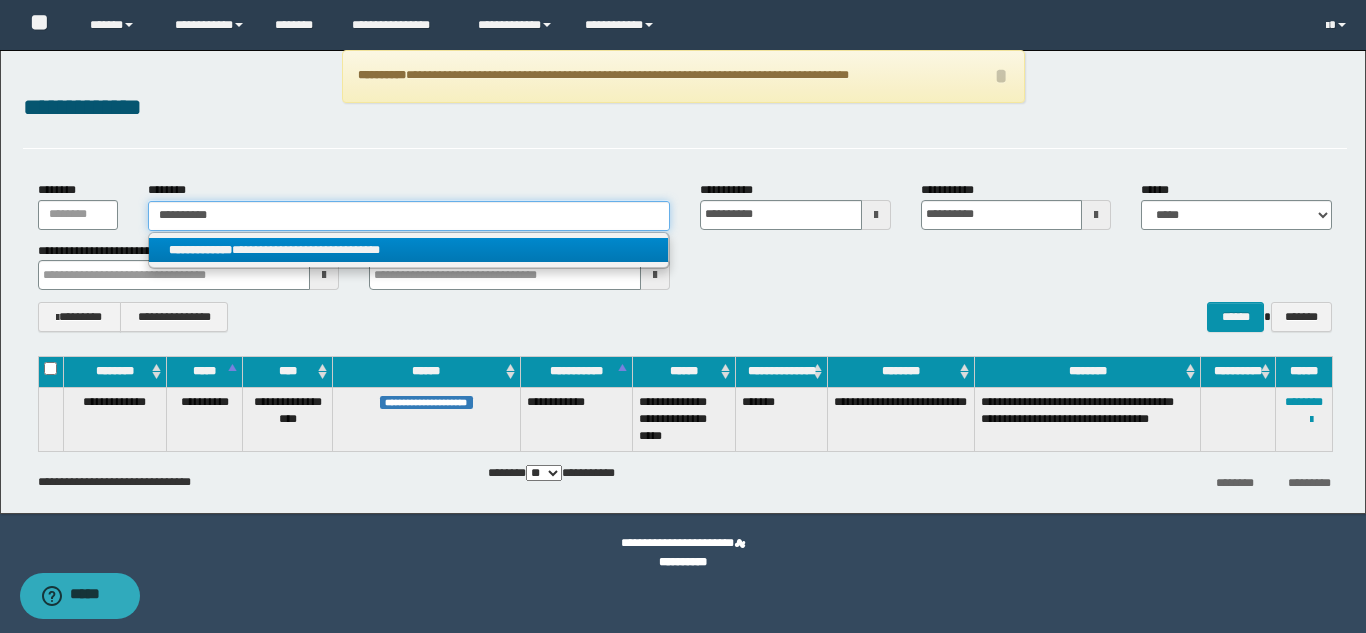 type 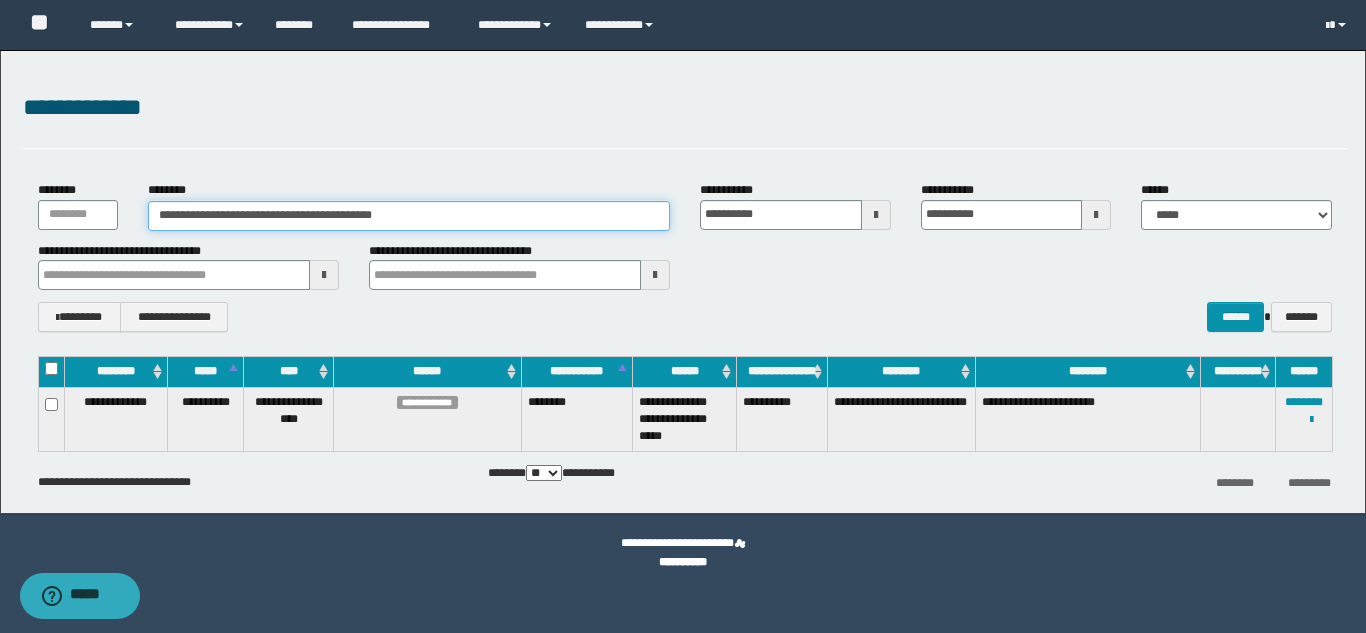 drag, startPoint x: 443, startPoint y: 216, endPoint x: 149, endPoint y: 219, distance: 294.01532 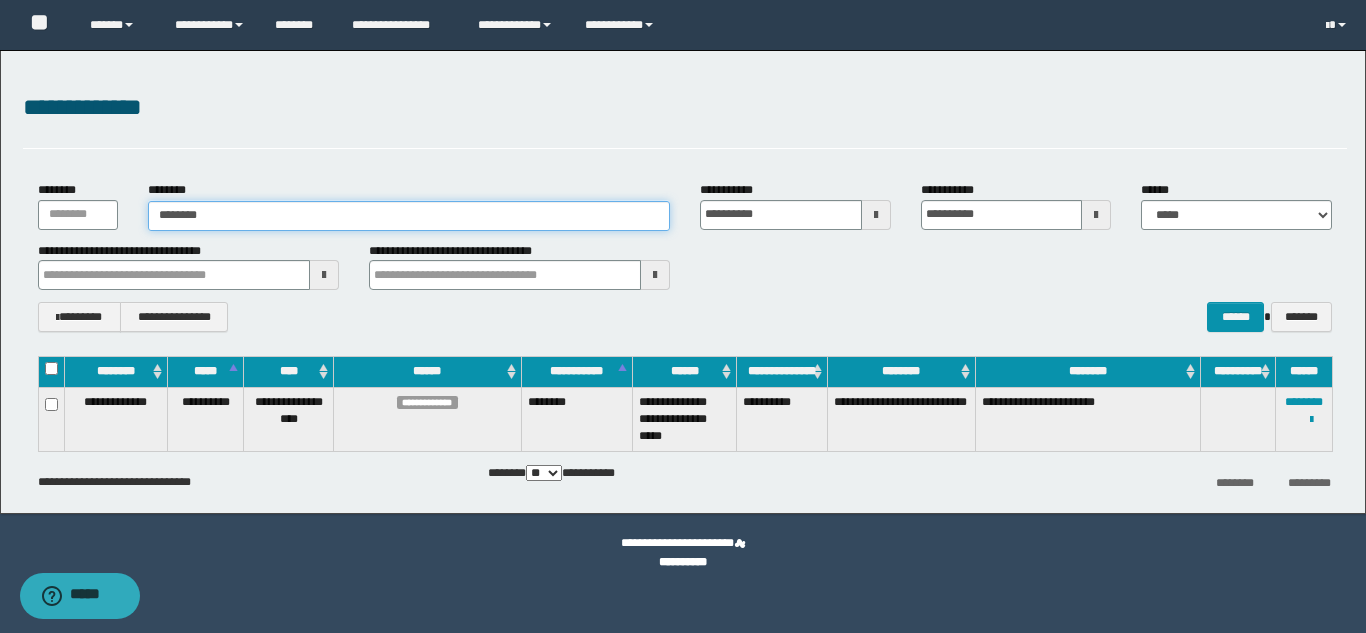 type on "********" 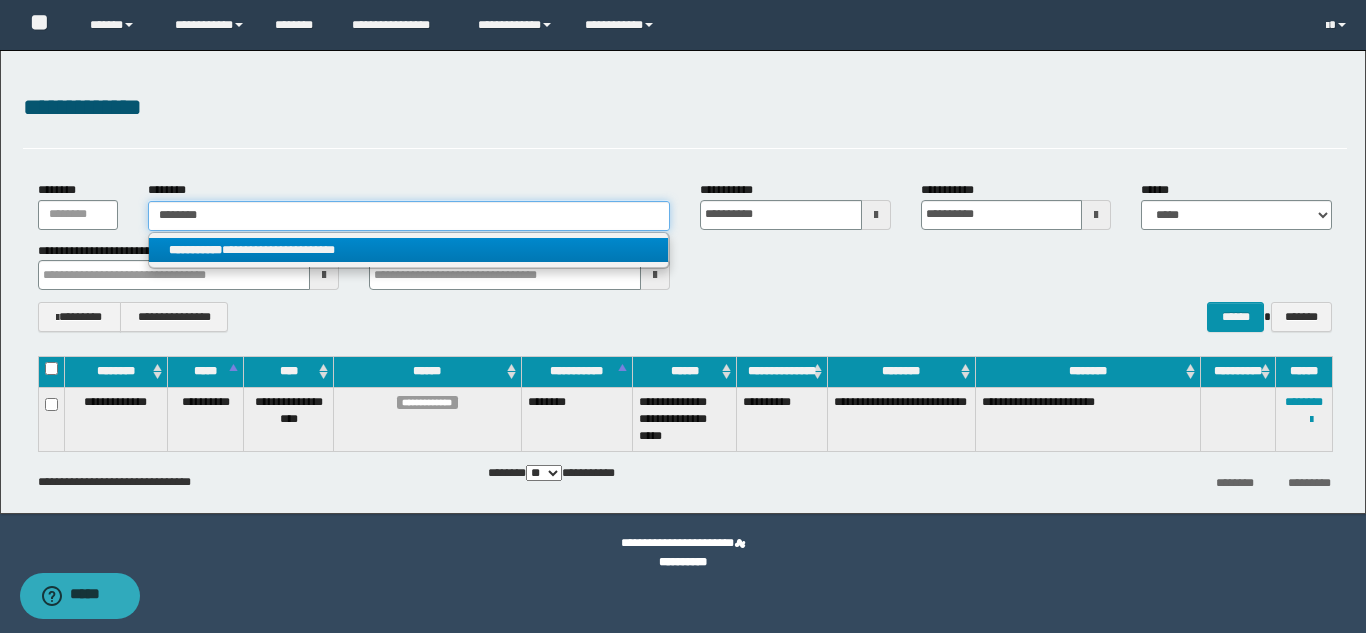 type on "********" 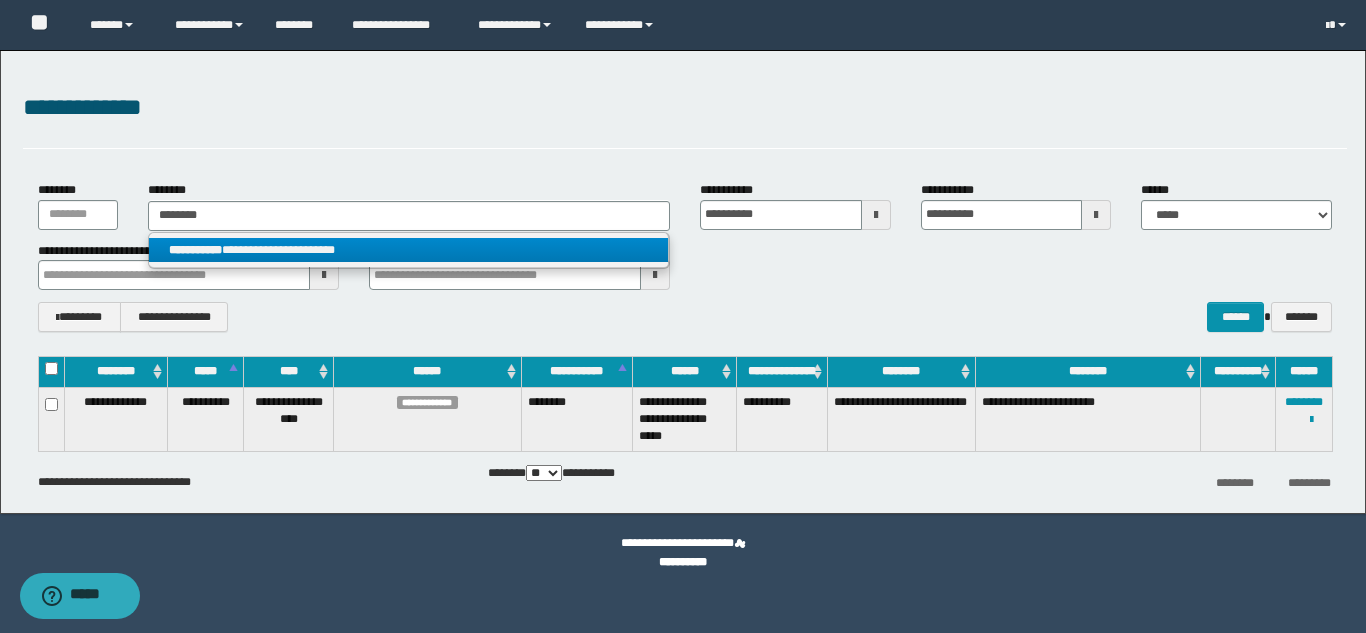 click on "**********" at bounding box center [408, 250] 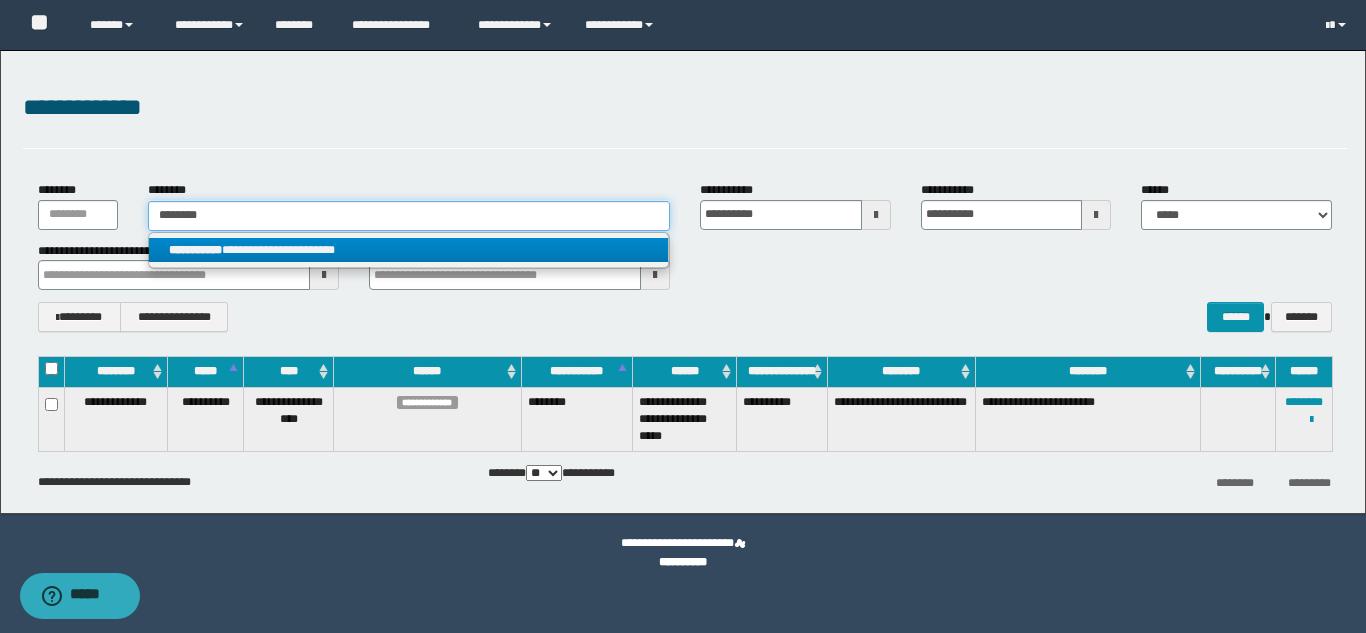 type 